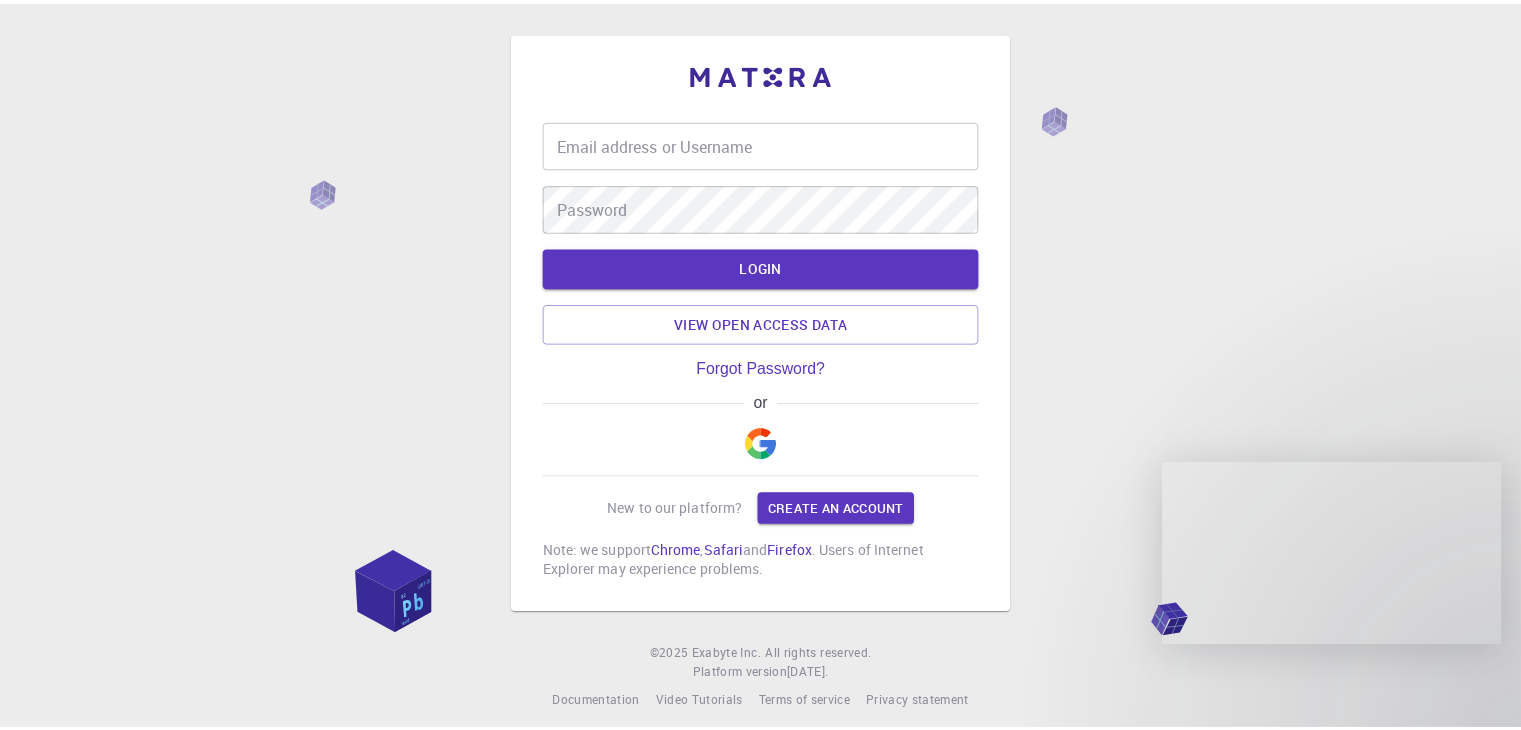 scroll, scrollTop: 0, scrollLeft: 0, axis: both 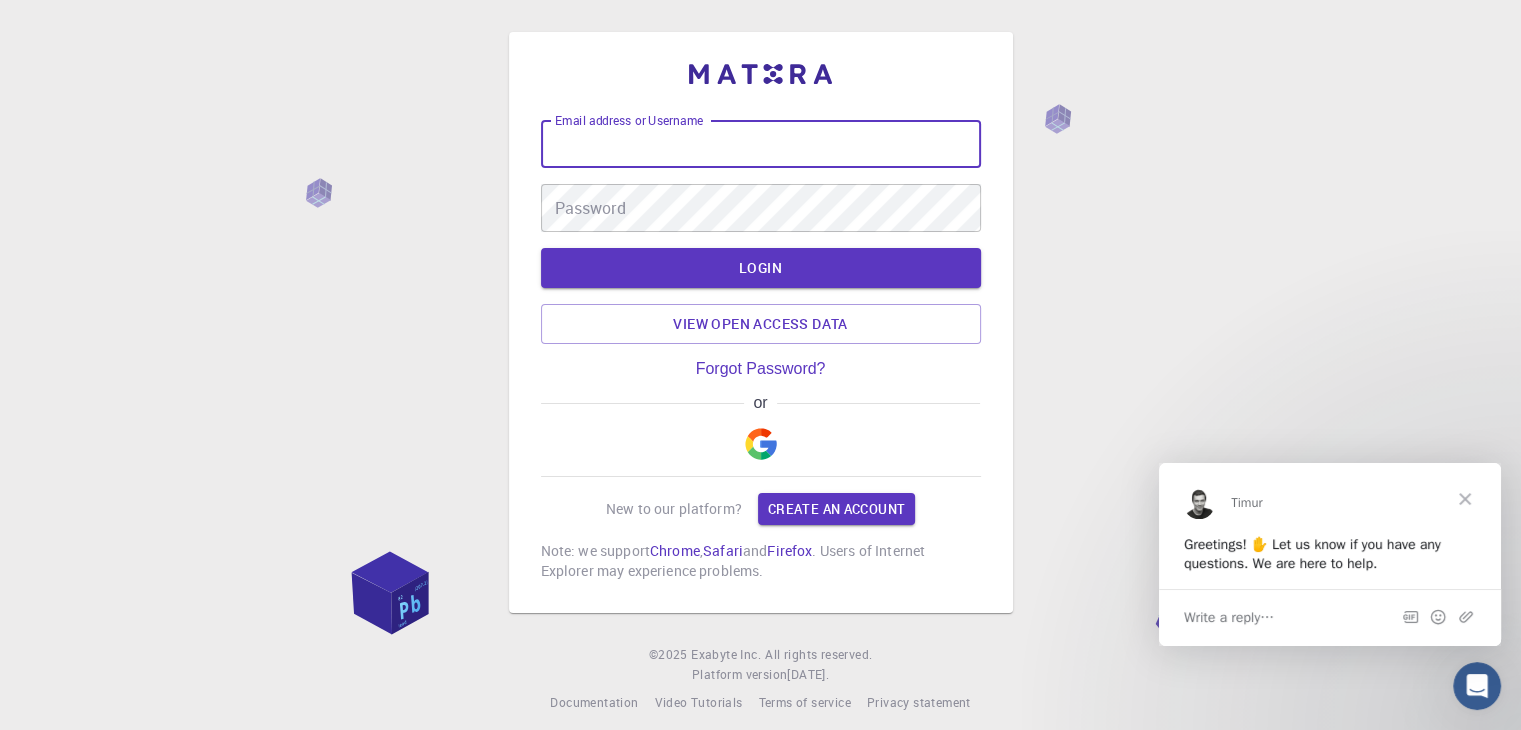 click on "Email address or Username" at bounding box center [761, 144] 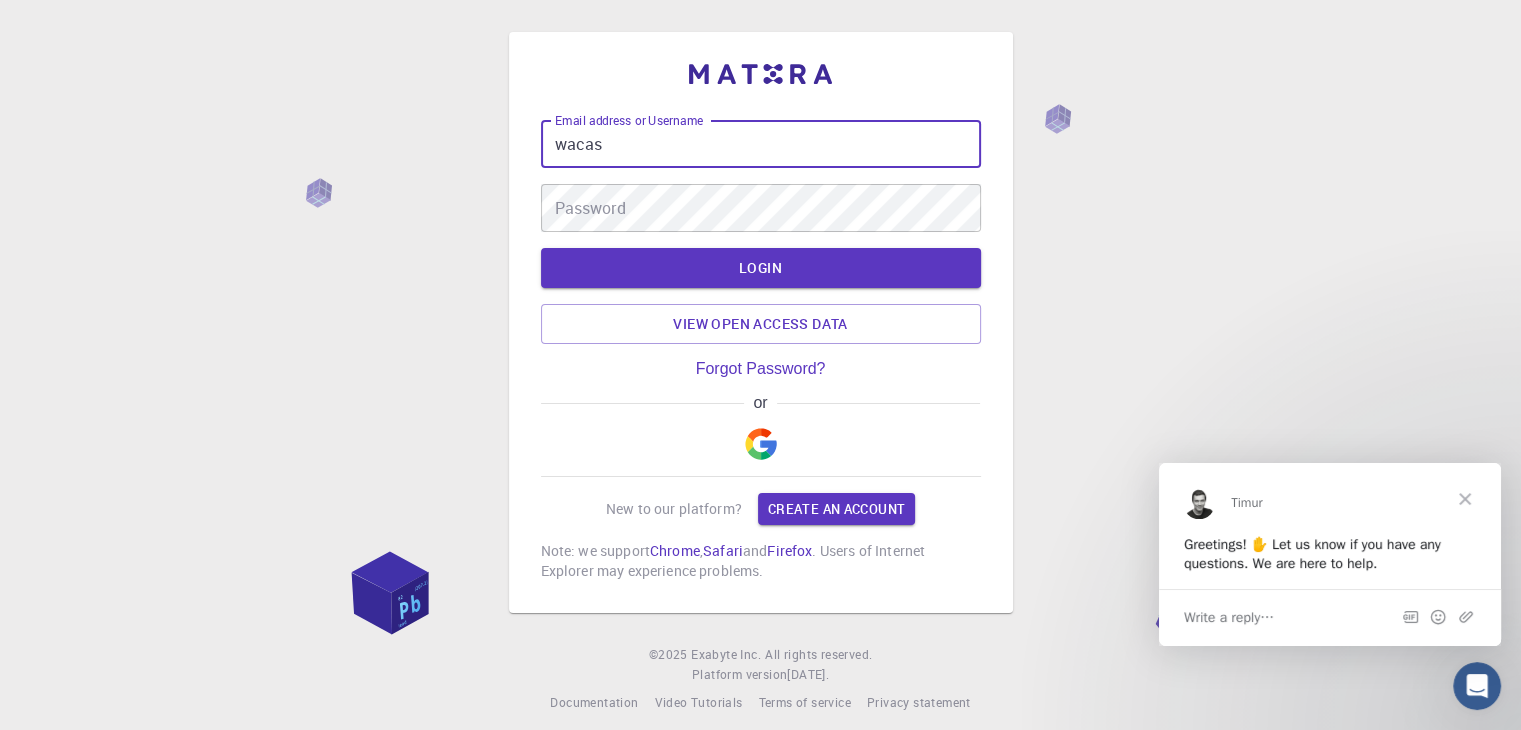 type on "wacas" 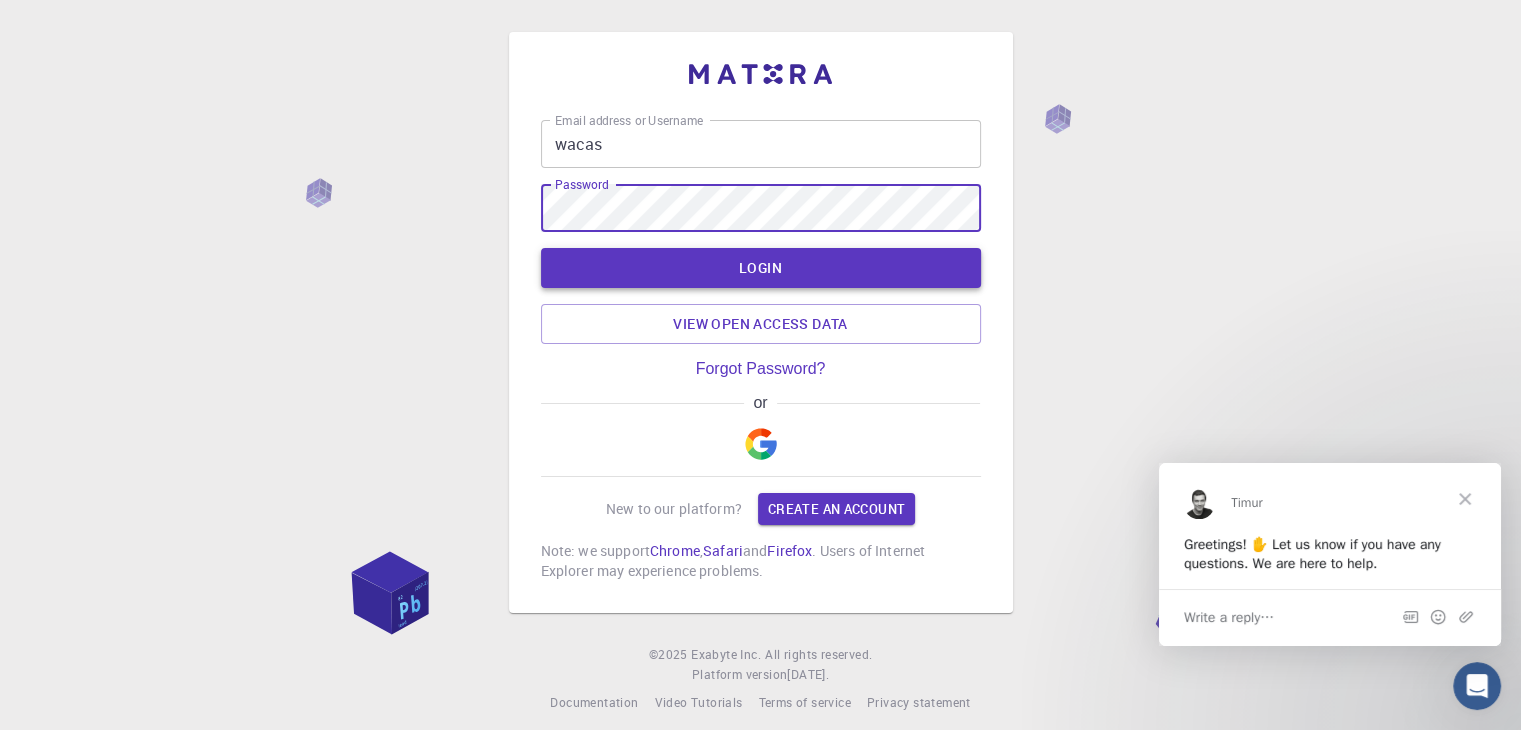 click on "LOGIN" at bounding box center (761, 268) 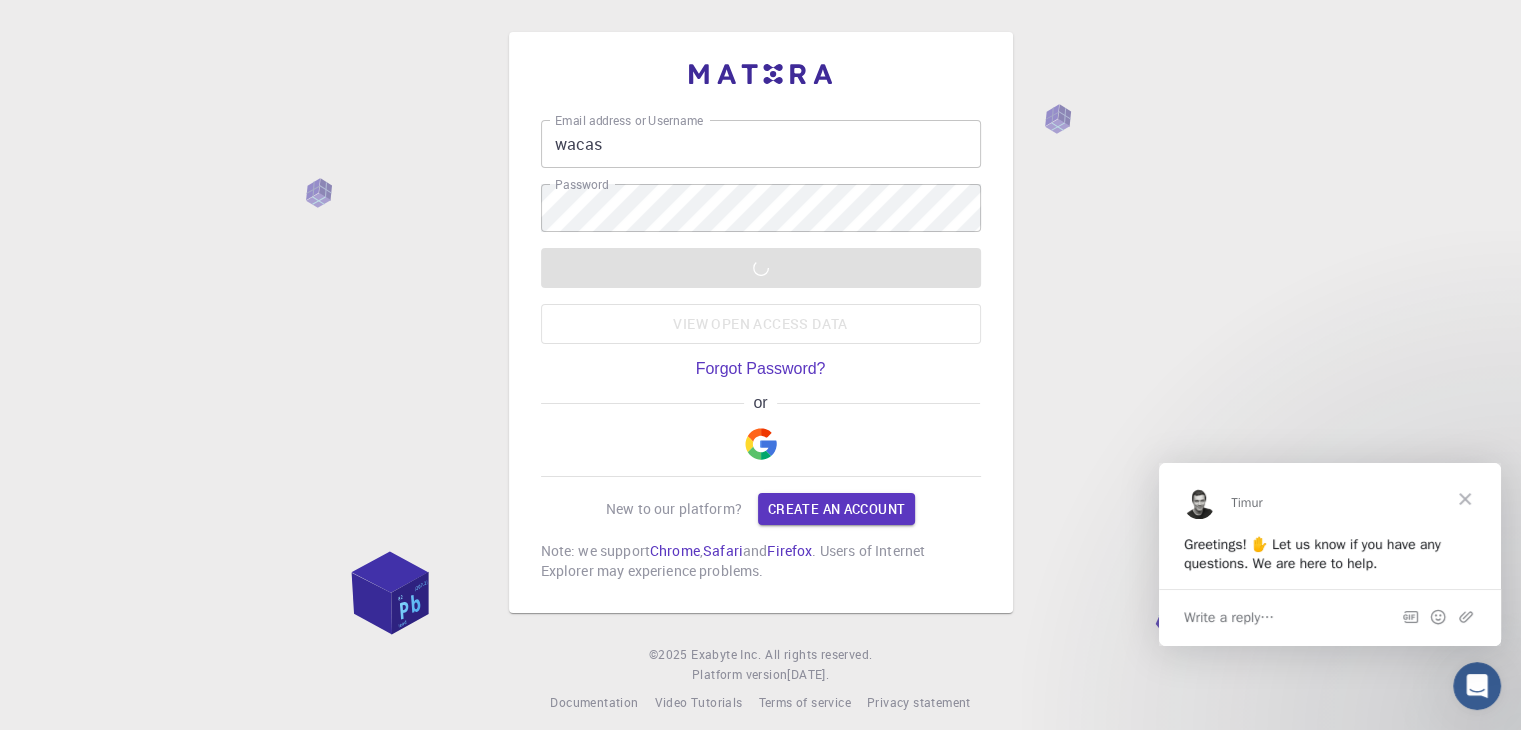click at bounding box center [1465, 498] 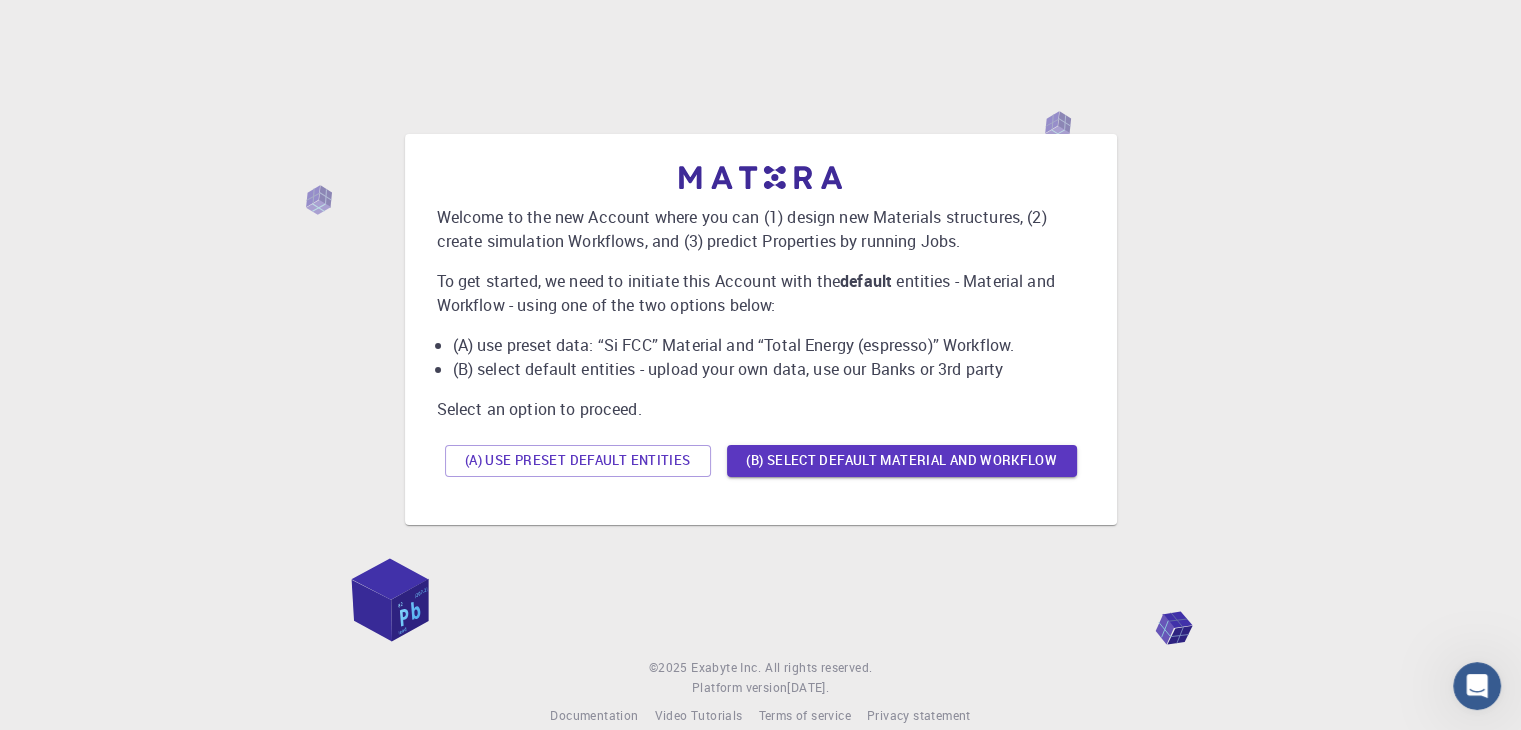 scroll, scrollTop: 0, scrollLeft: 0, axis: both 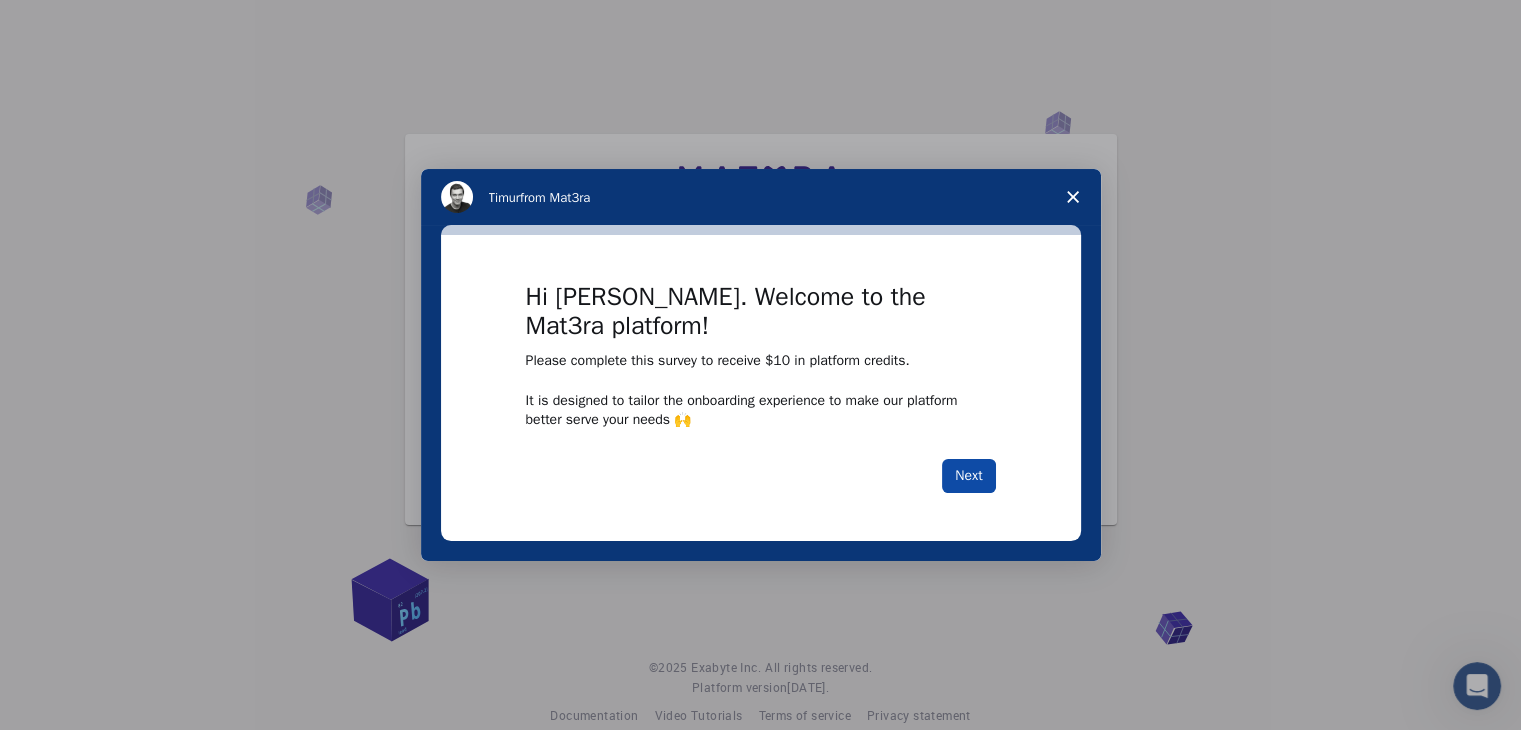 click on "Next" at bounding box center [968, 476] 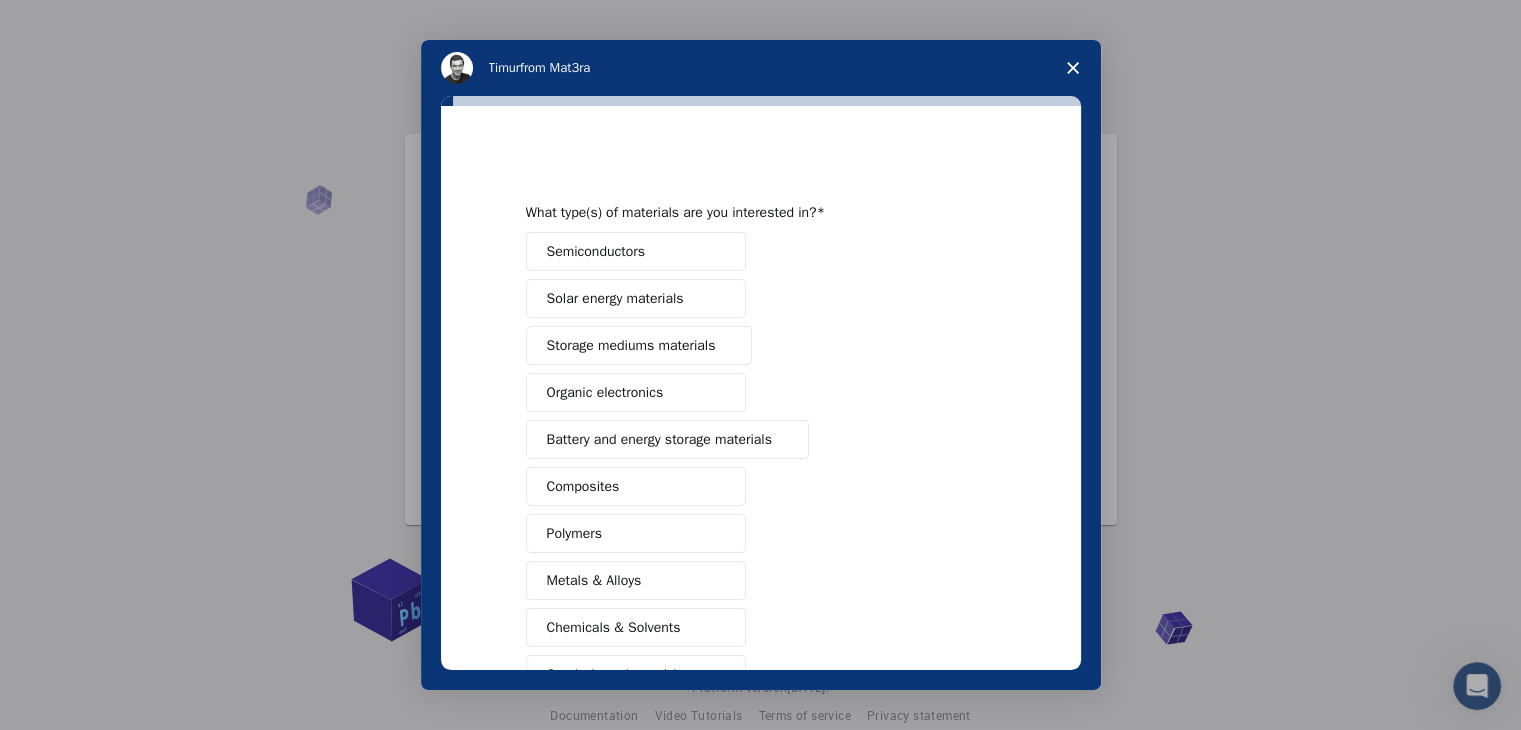 click on "Semiconductors" at bounding box center (596, 251) 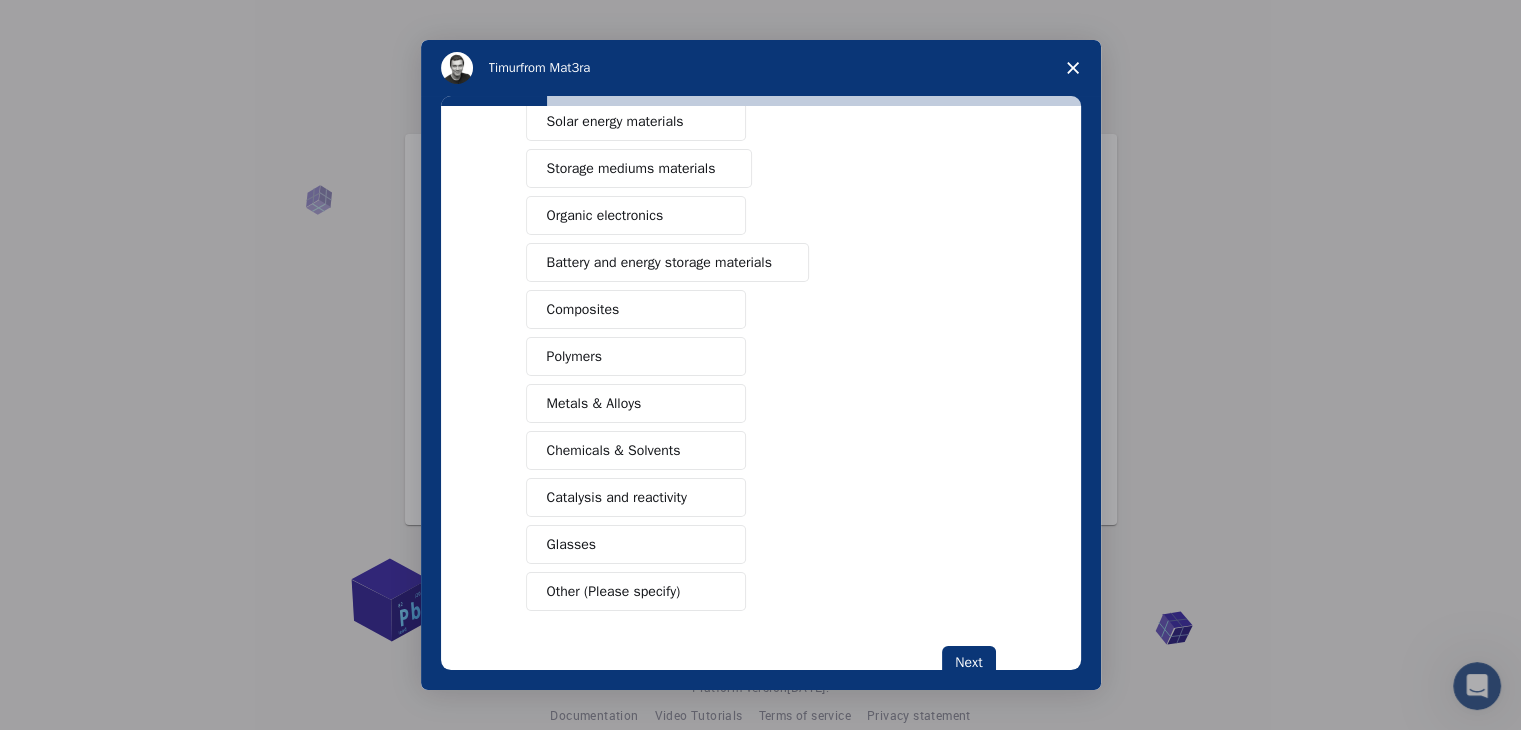 scroll, scrollTop: 230, scrollLeft: 0, axis: vertical 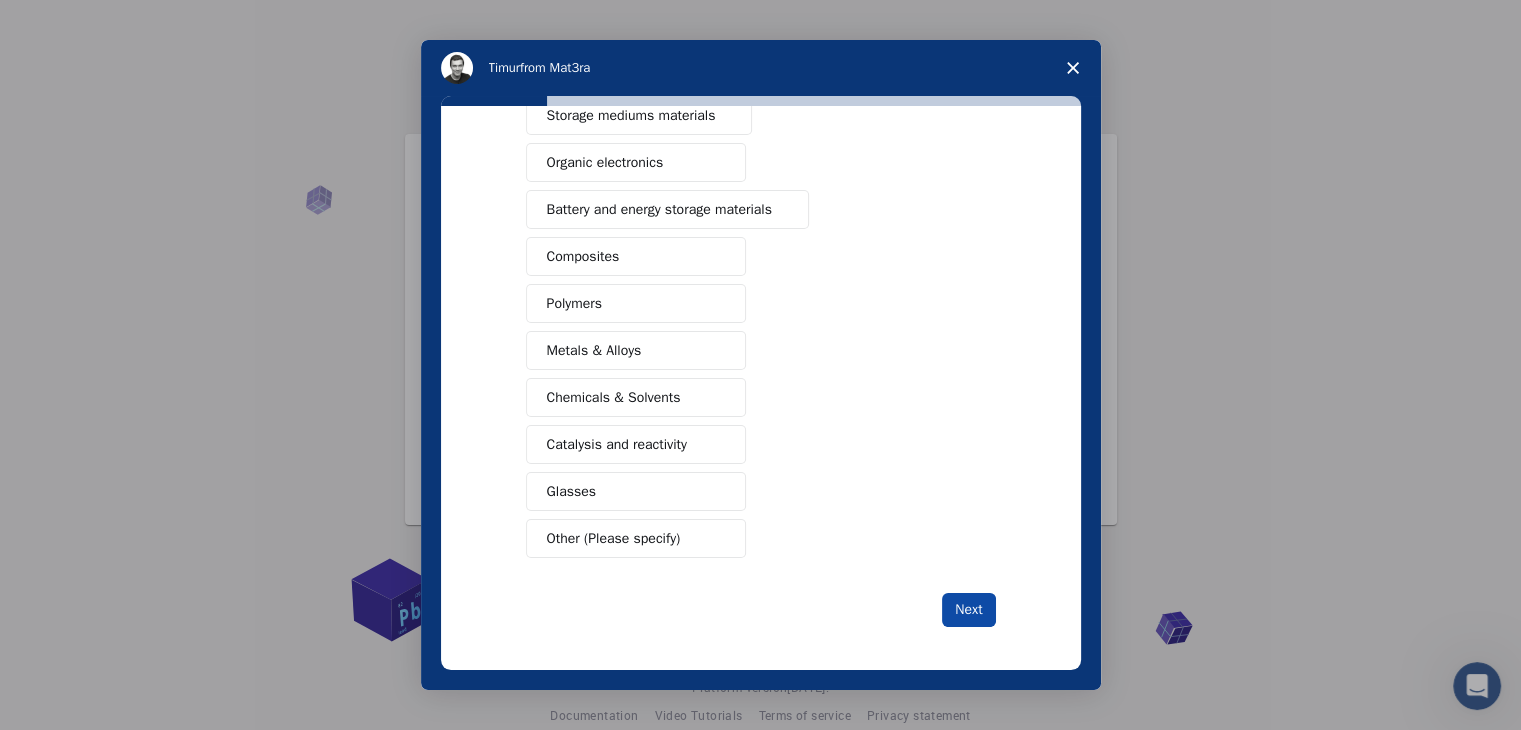 click on "Next" at bounding box center [968, 610] 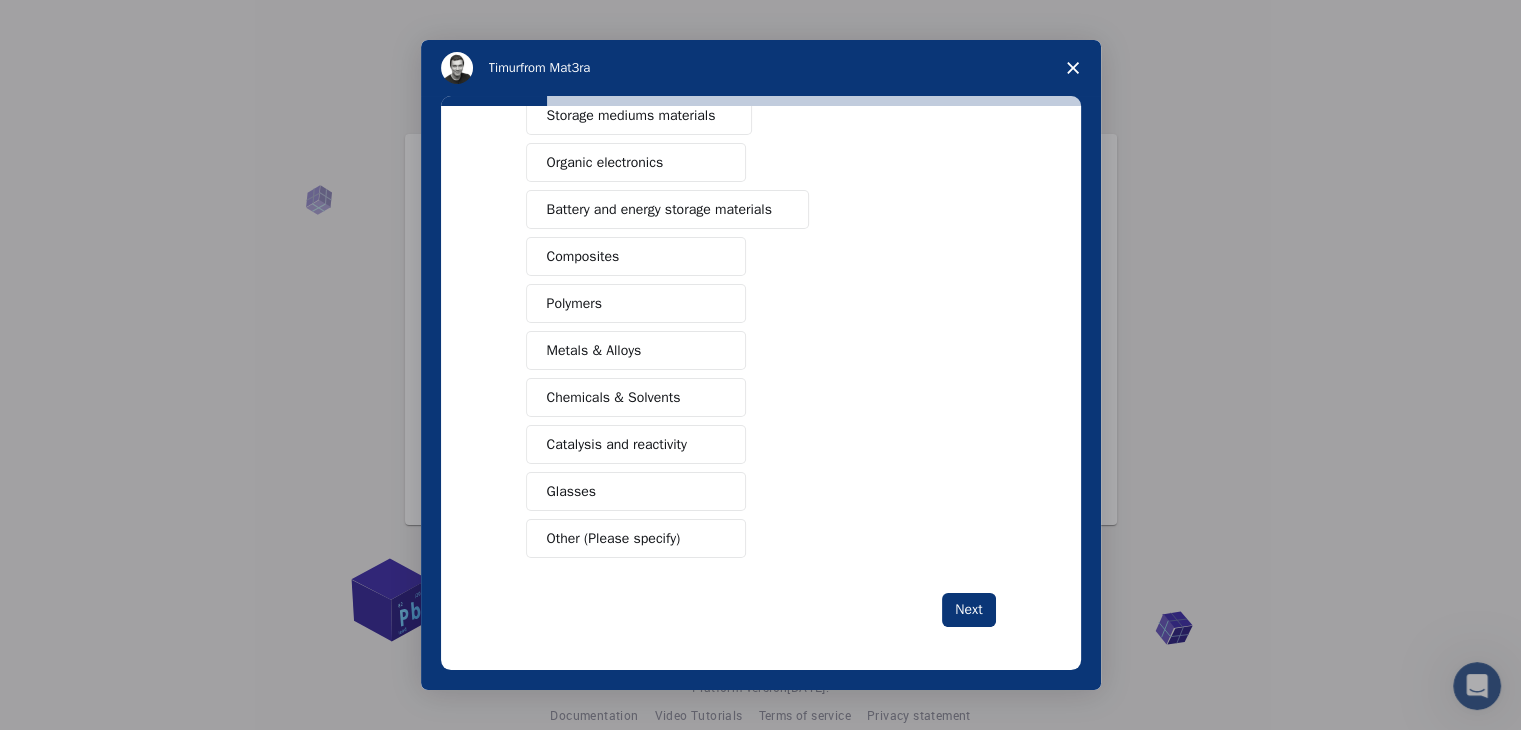 scroll, scrollTop: 0, scrollLeft: 0, axis: both 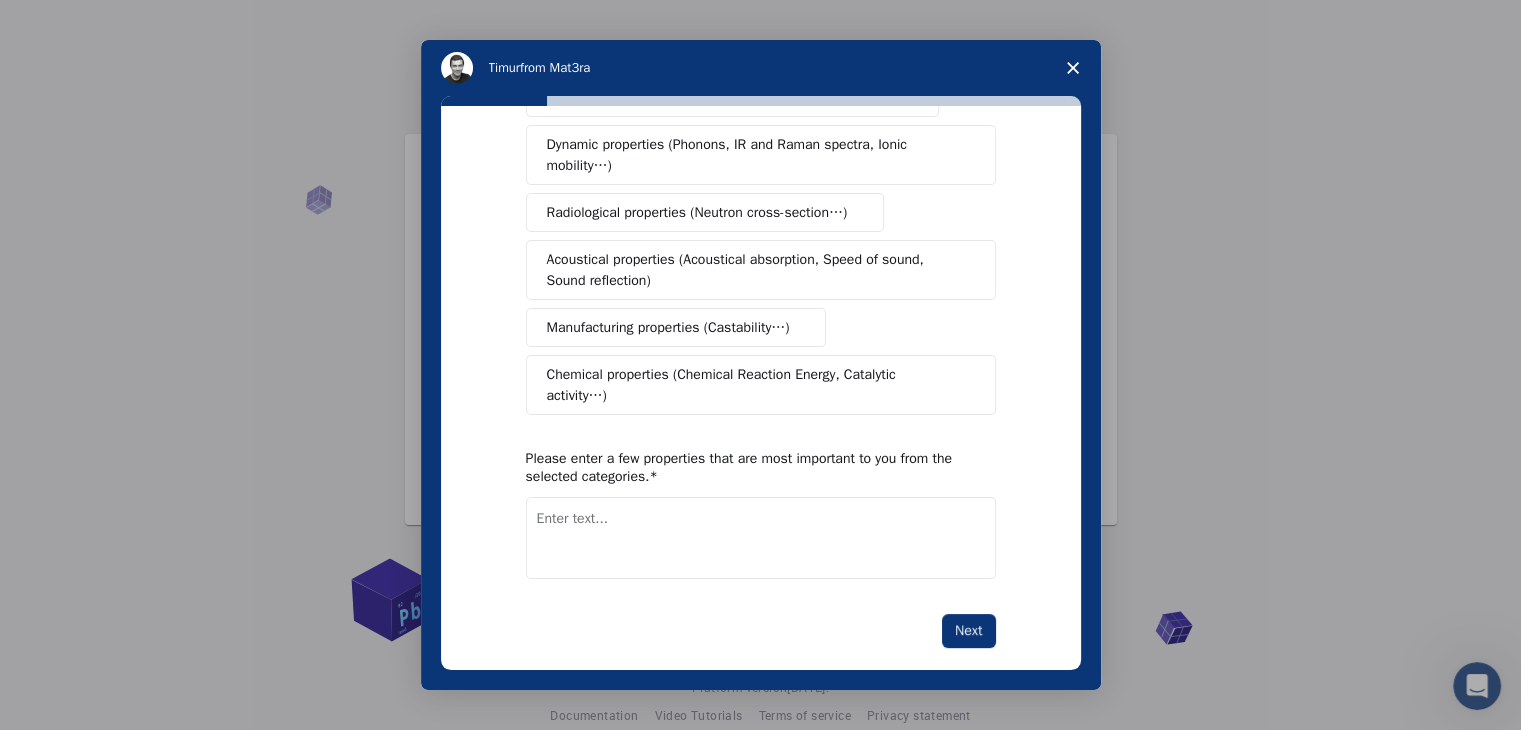 click at bounding box center (761, 538) 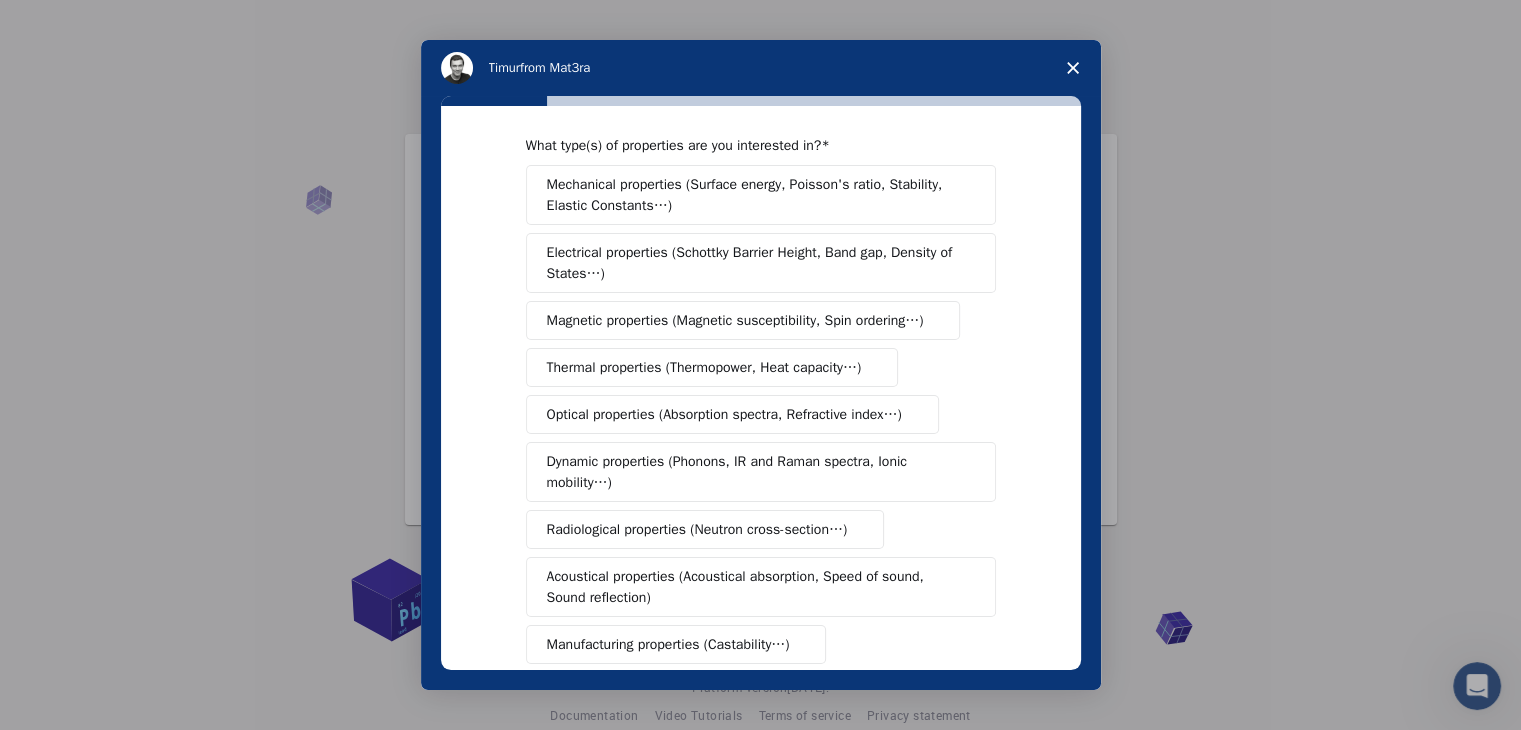 scroll, scrollTop: 0, scrollLeft: 0, axis: both 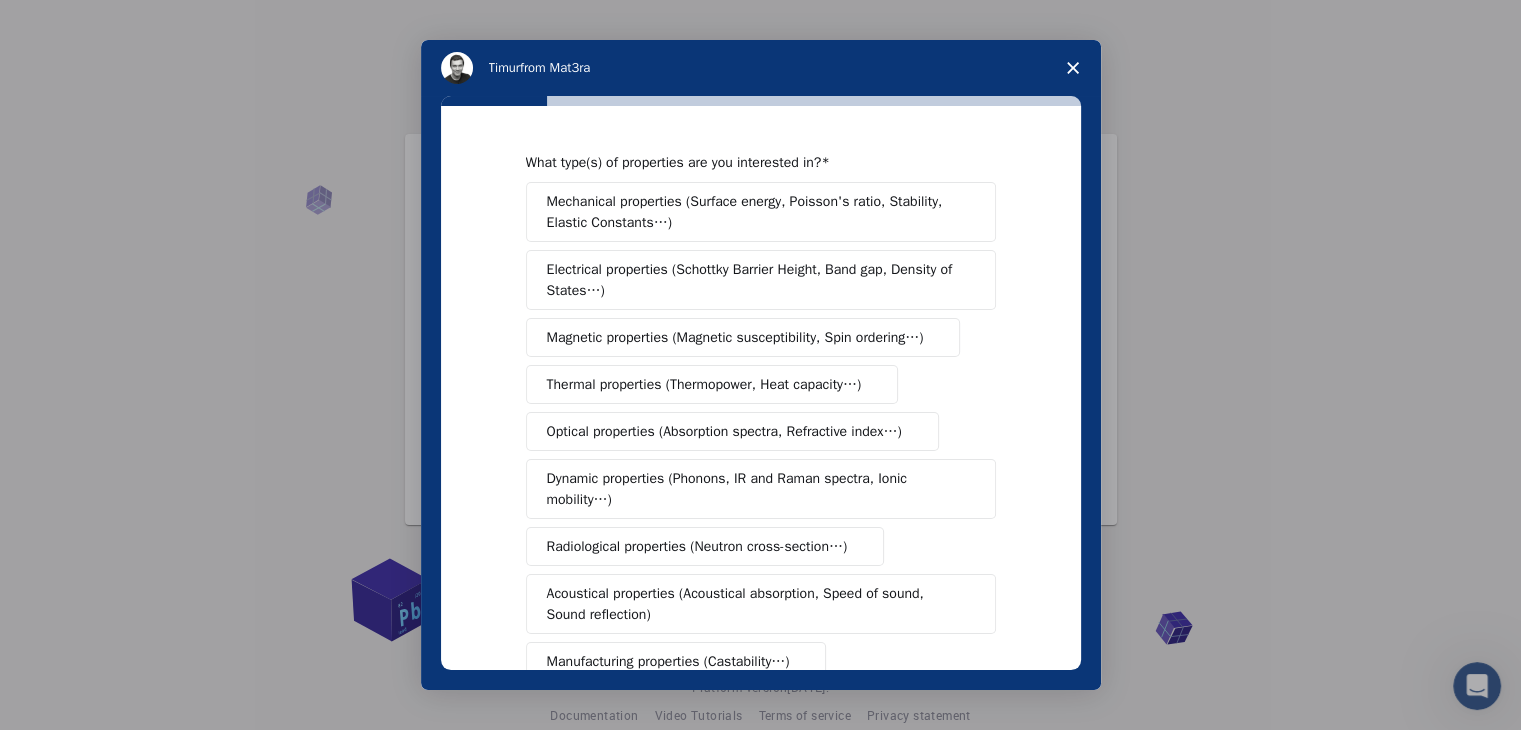 click on "Mechanical properties (Surface energy, Poisson's ratio, Stability, Elastic Constants…)" at bounding box center [754, 212] 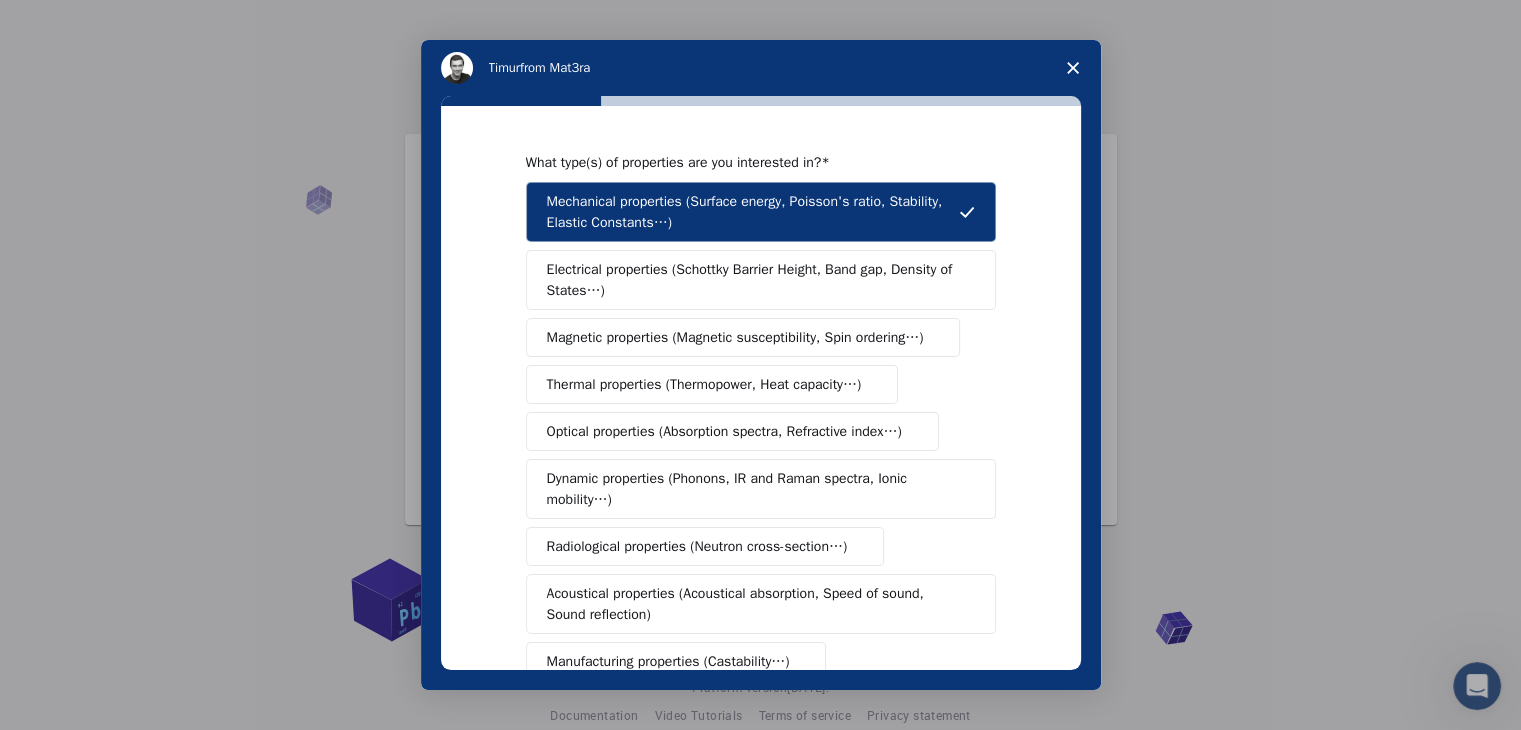 click on "Electrical properties (Schottky Barrier Height, Band gap, Density of States…)" at bounding box center (754, 280) 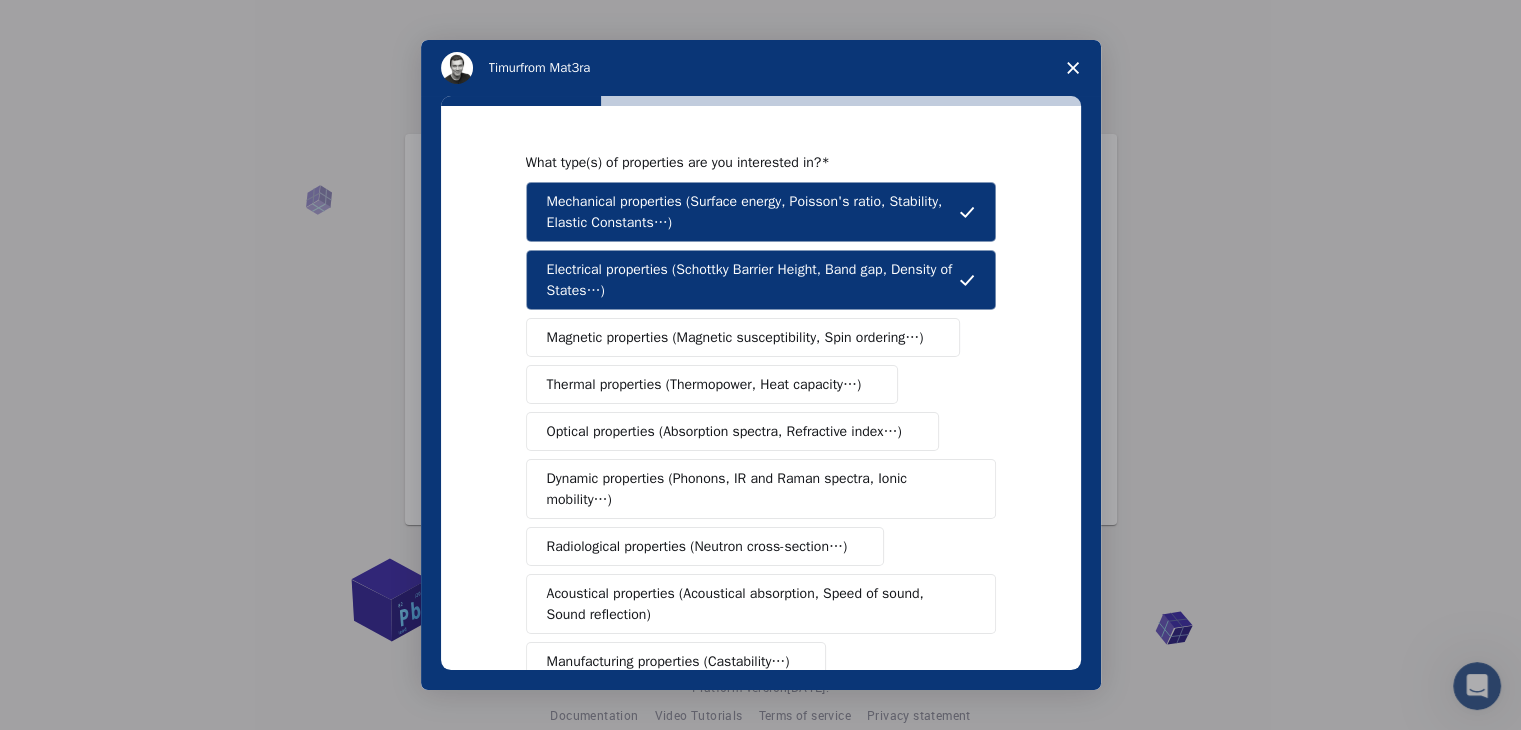 click on "Mechanical properties (Surface energy, Poisson's ratio, Stability, Elastic Constants…)" at bounding box center [761, 212] 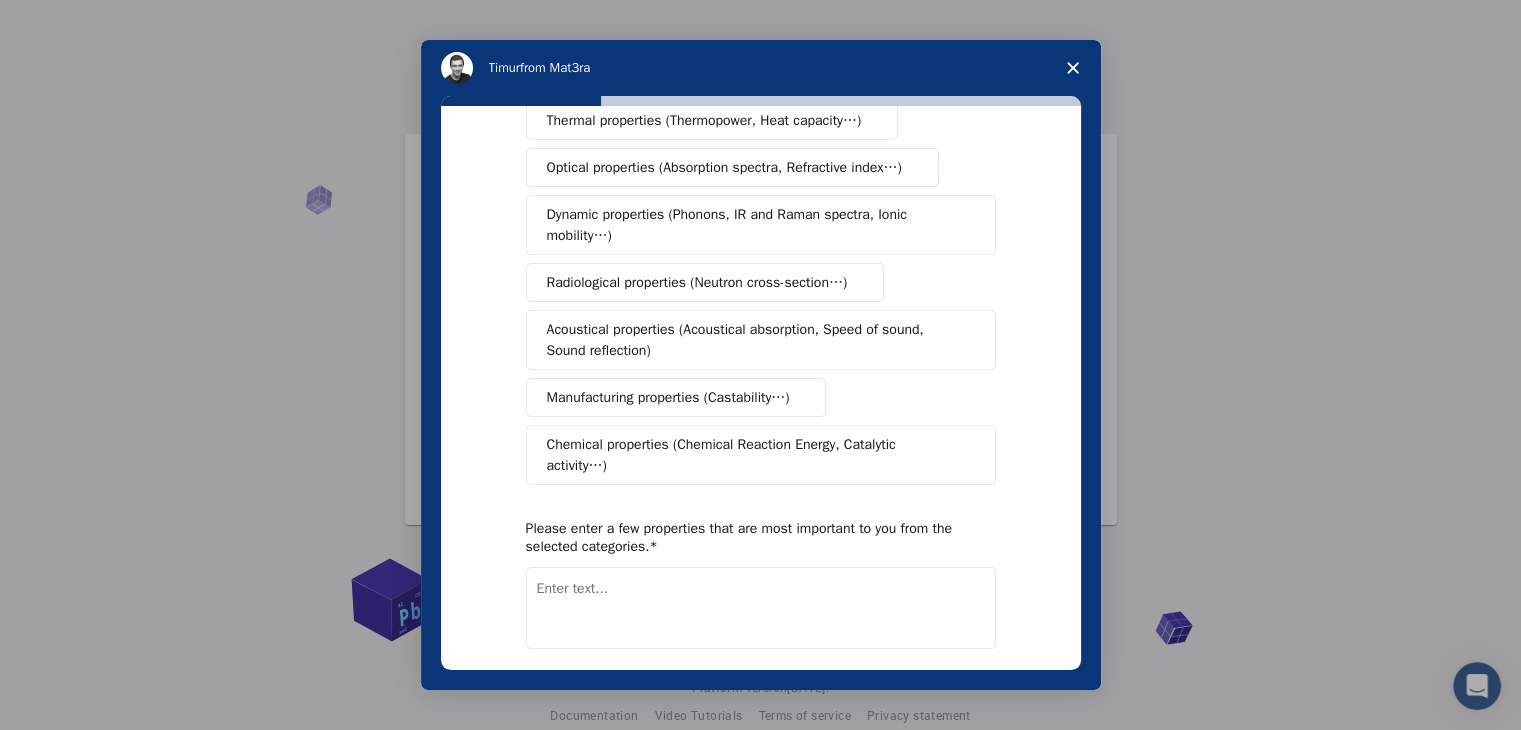 scroll, scrollTop: 300, scrollLeft: 0, axis: vertical 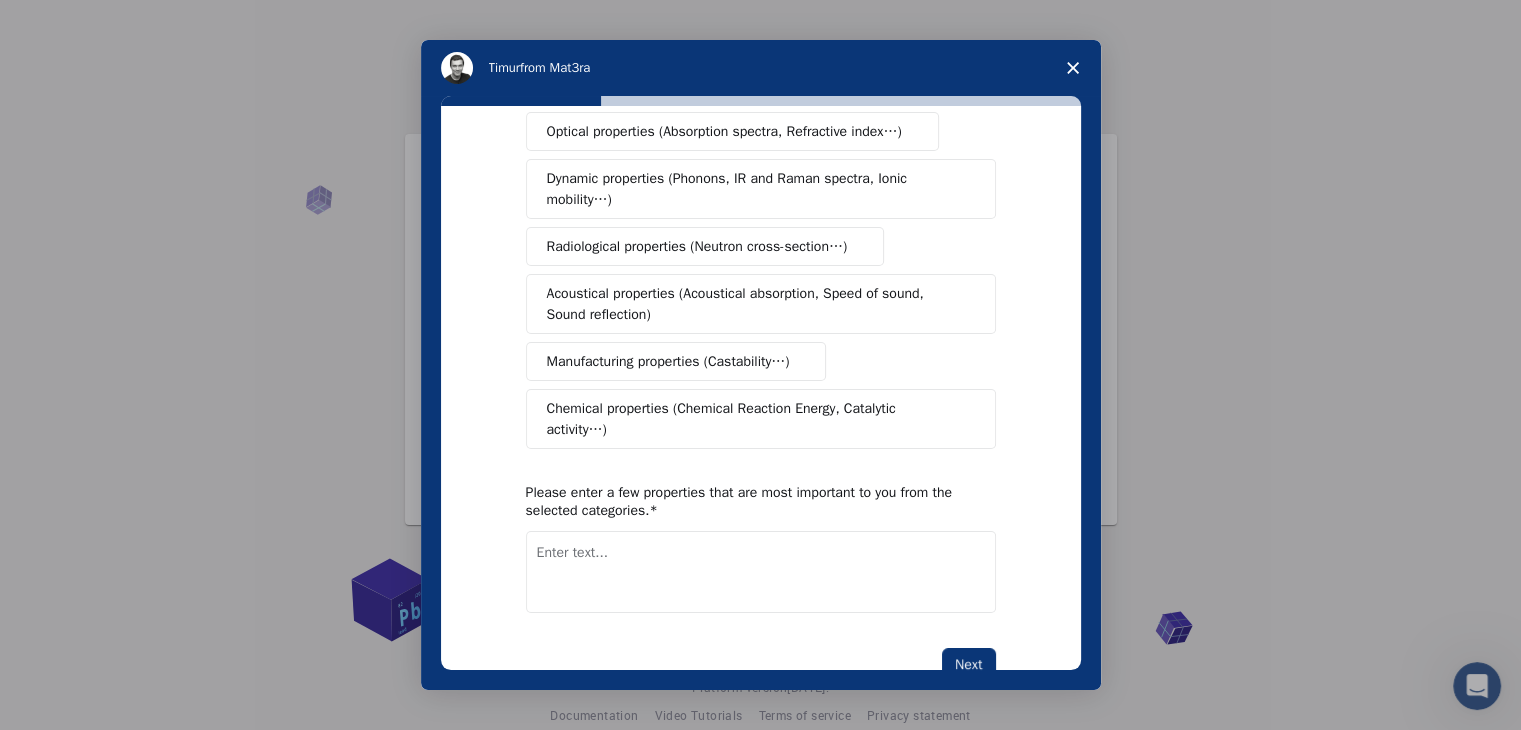 click at bounding box center (761, 572) 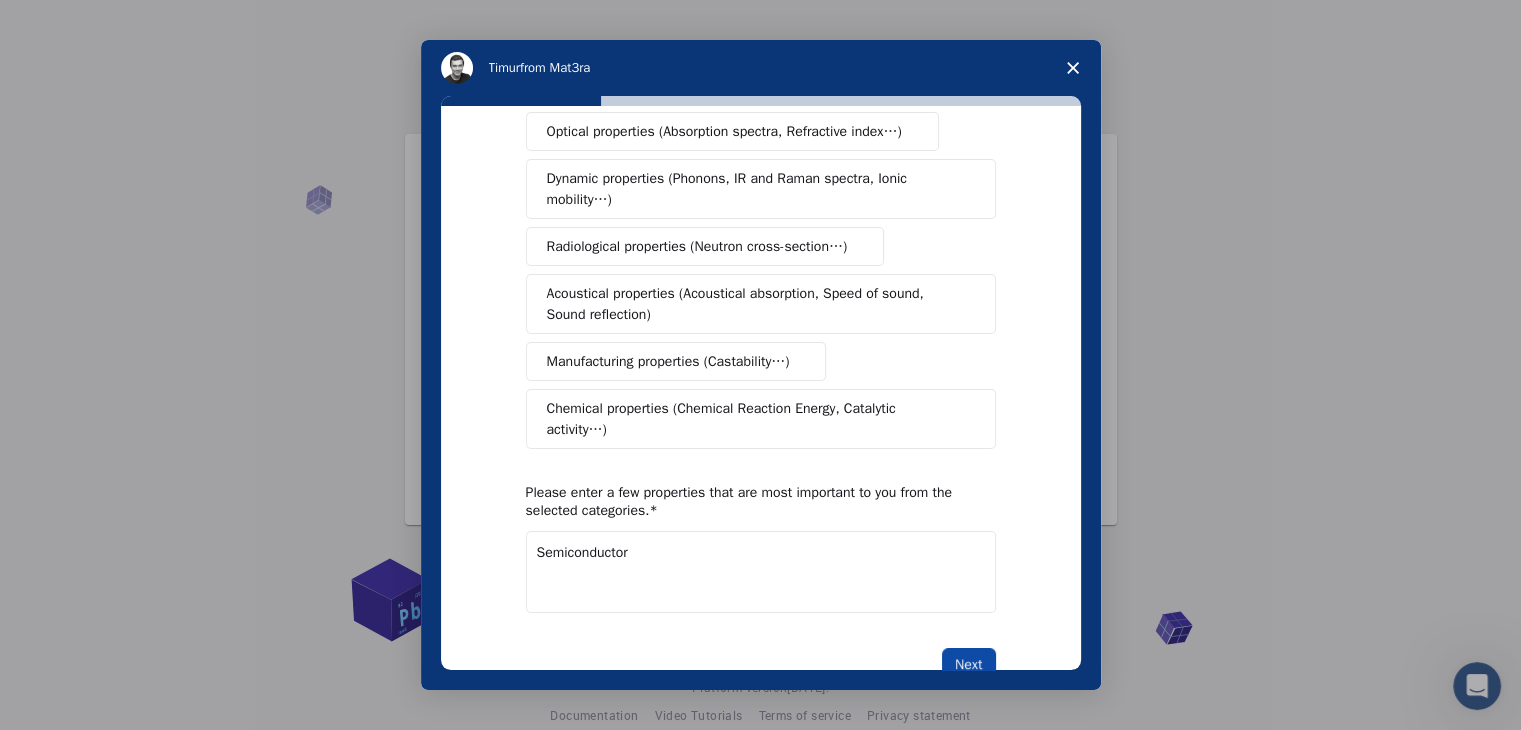 type on "Semiconductor" 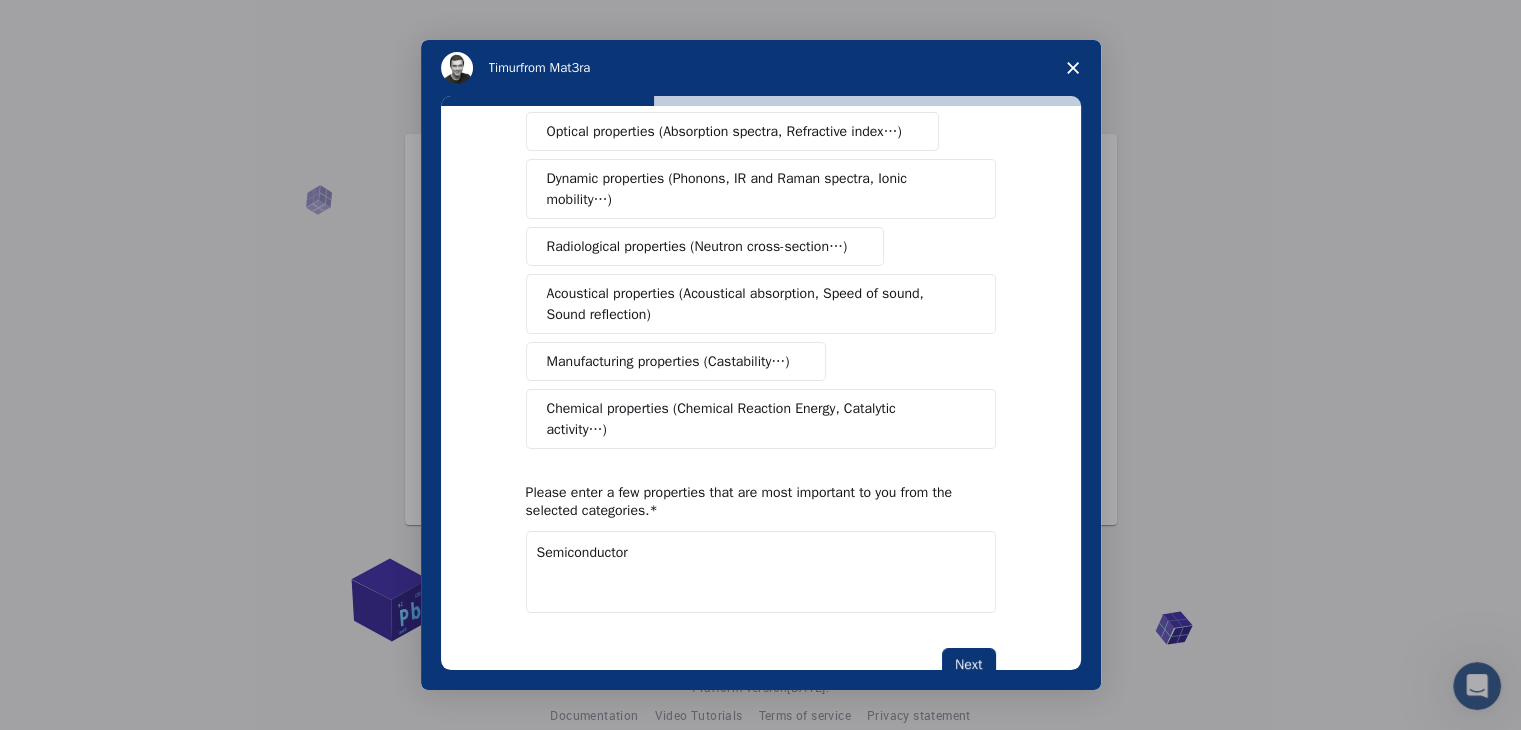 scroll, scrollTop: 0, scrollLeft: 0, axis: both 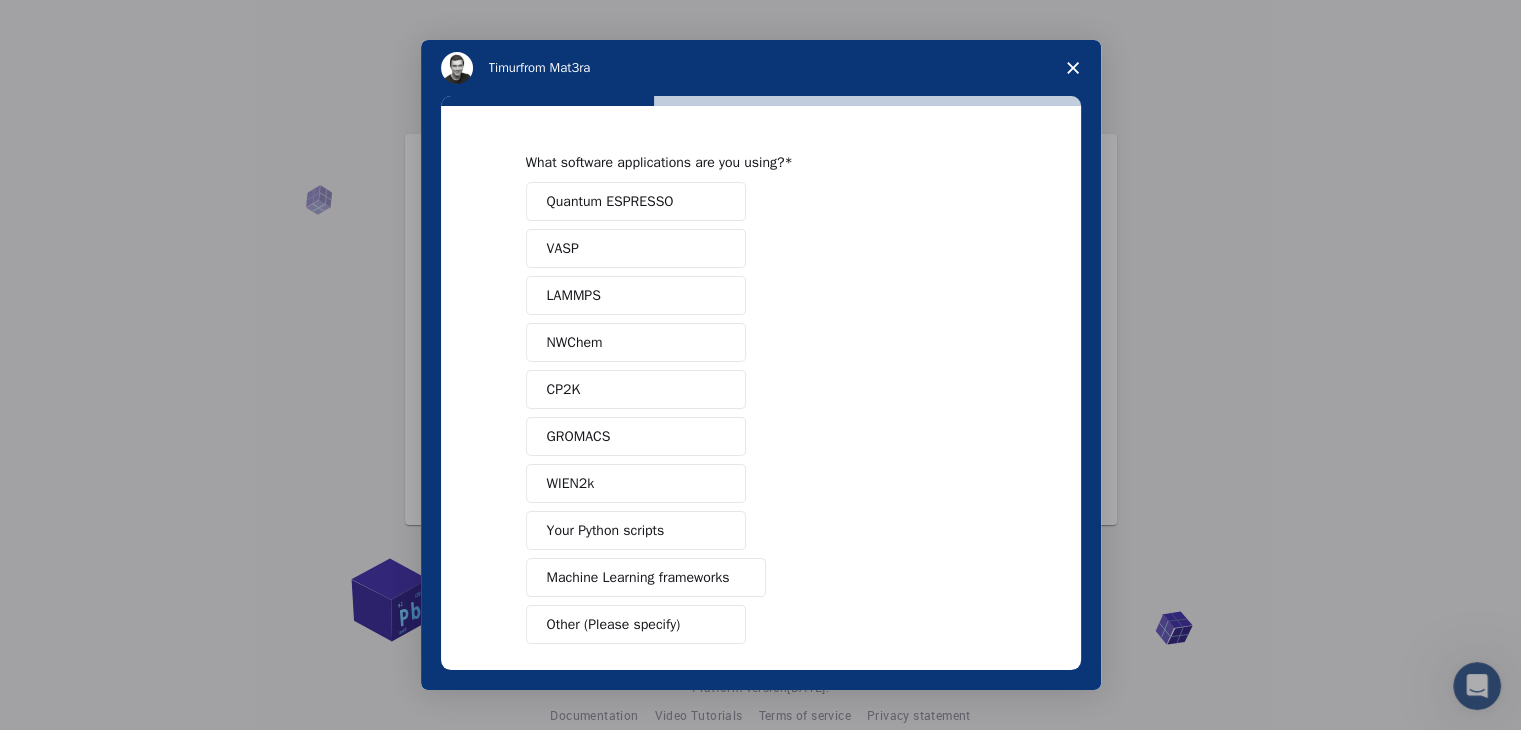 click on "Machine Learning frameworks" at bounding box center [638, 577] 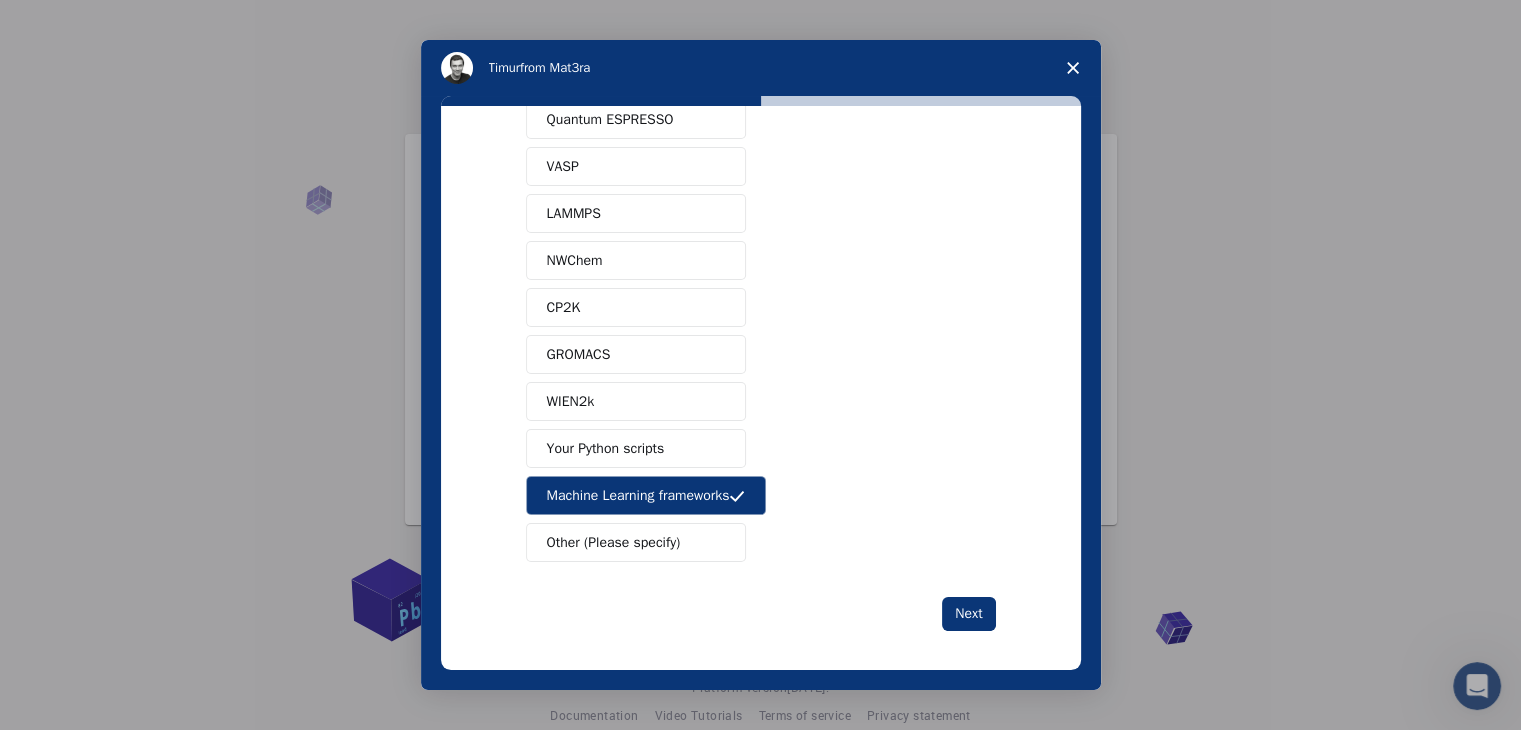 scroll, scrollTop: 87, scrollLeft: 0, axis: vertical 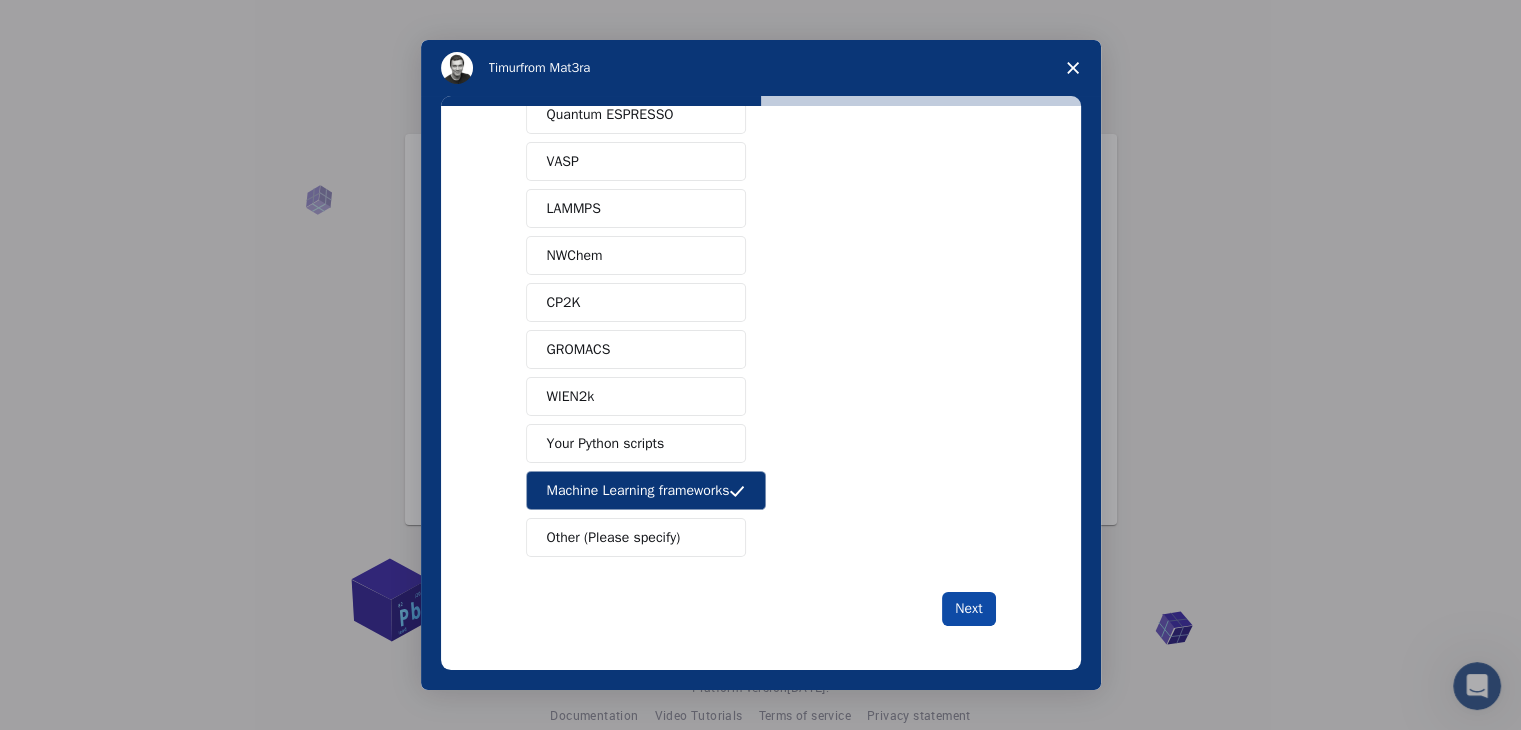 click on "Next" at bounding box center (968, 609) 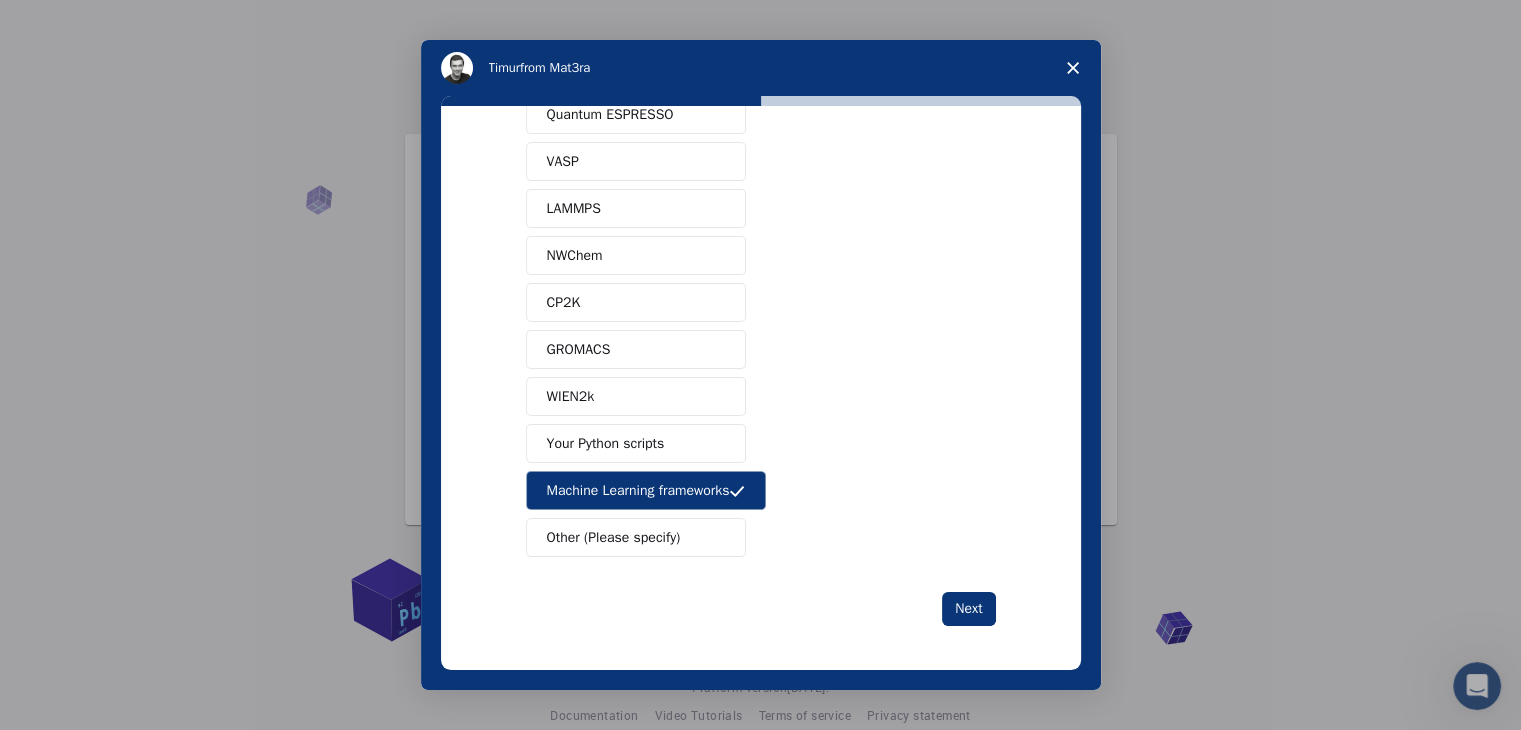 scroll, scrollTop: 0, scrollLeft: 0, axis: both 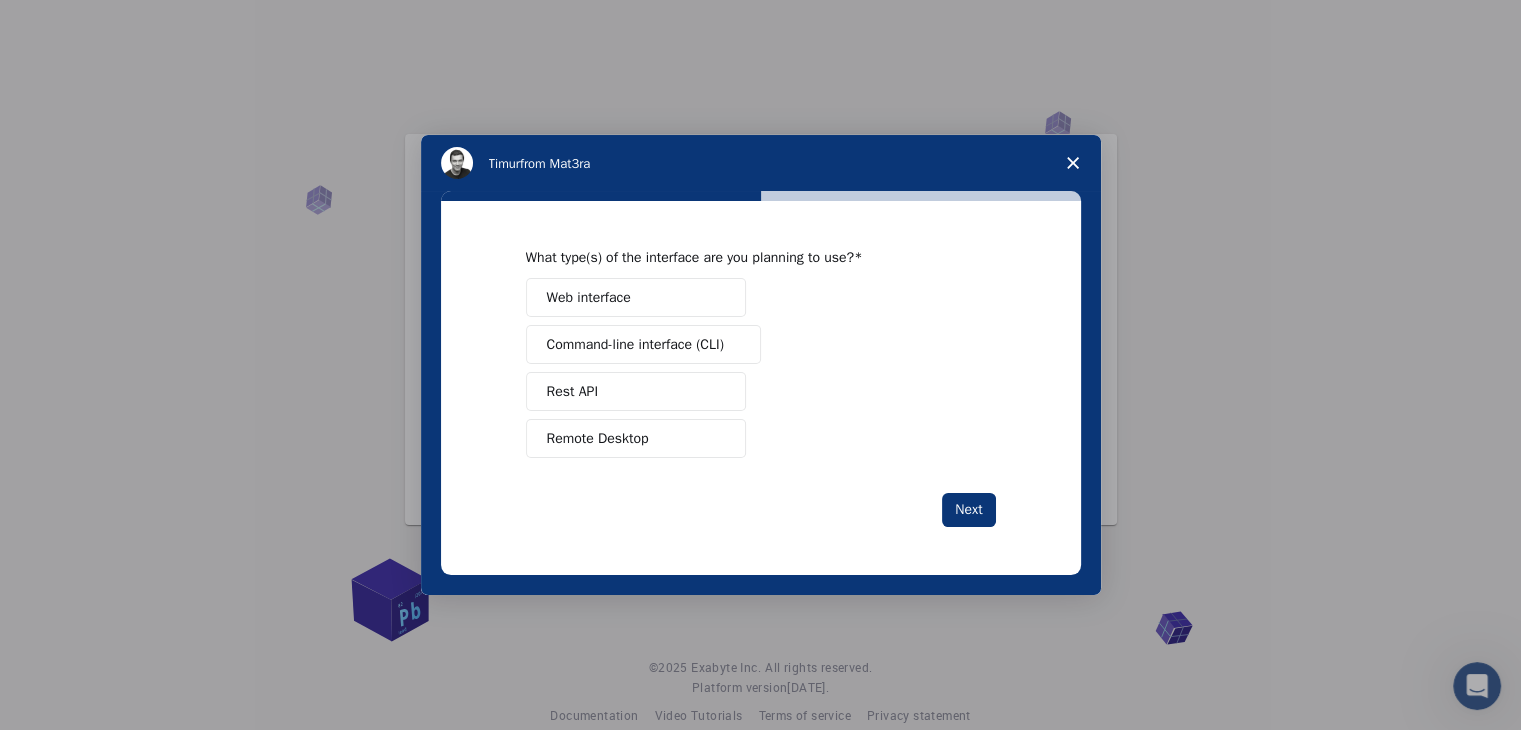click on "Web interface" at bounding box center [636, 297] 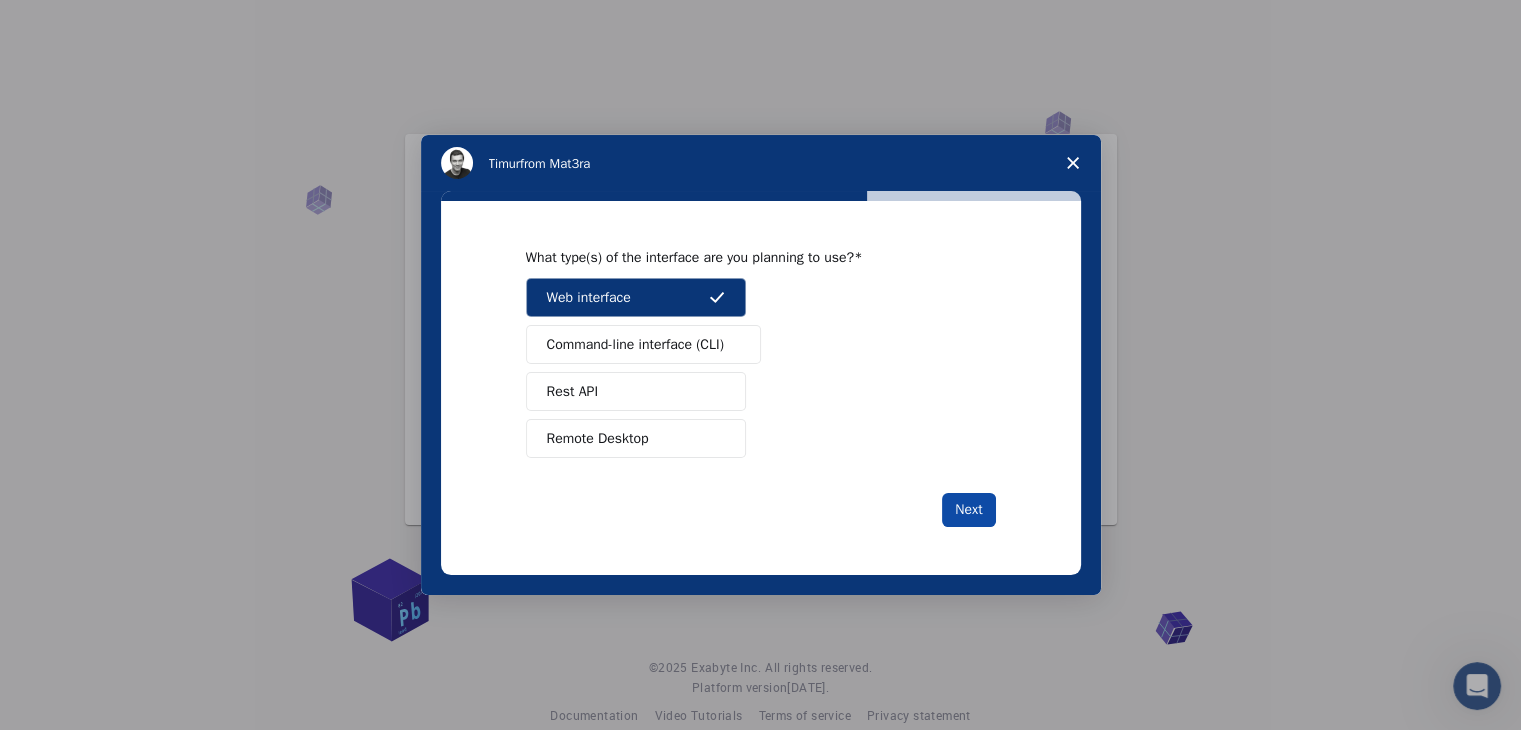 click on "Next" at bounding box center [968, 510] 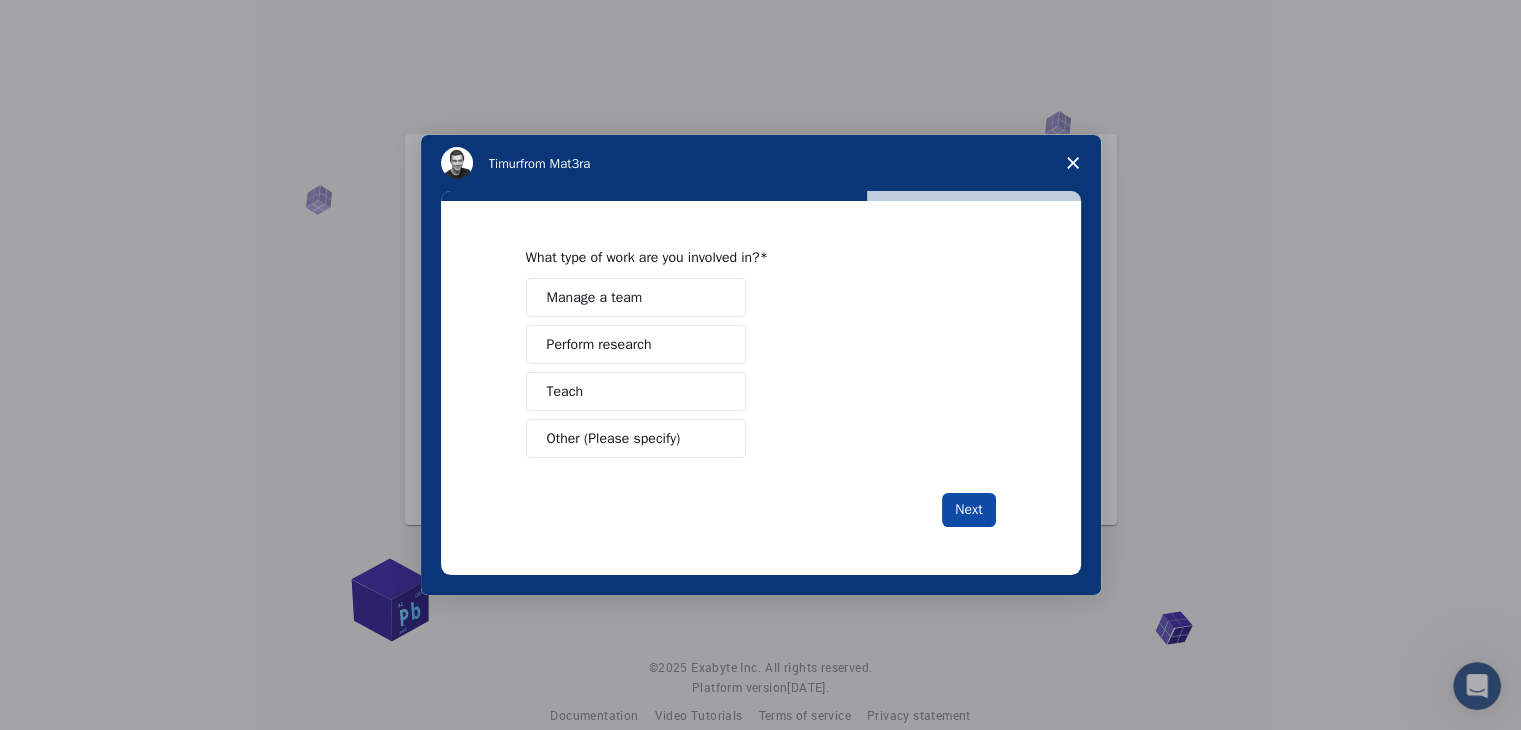 click on "Next" at bounding box center (968, 510) 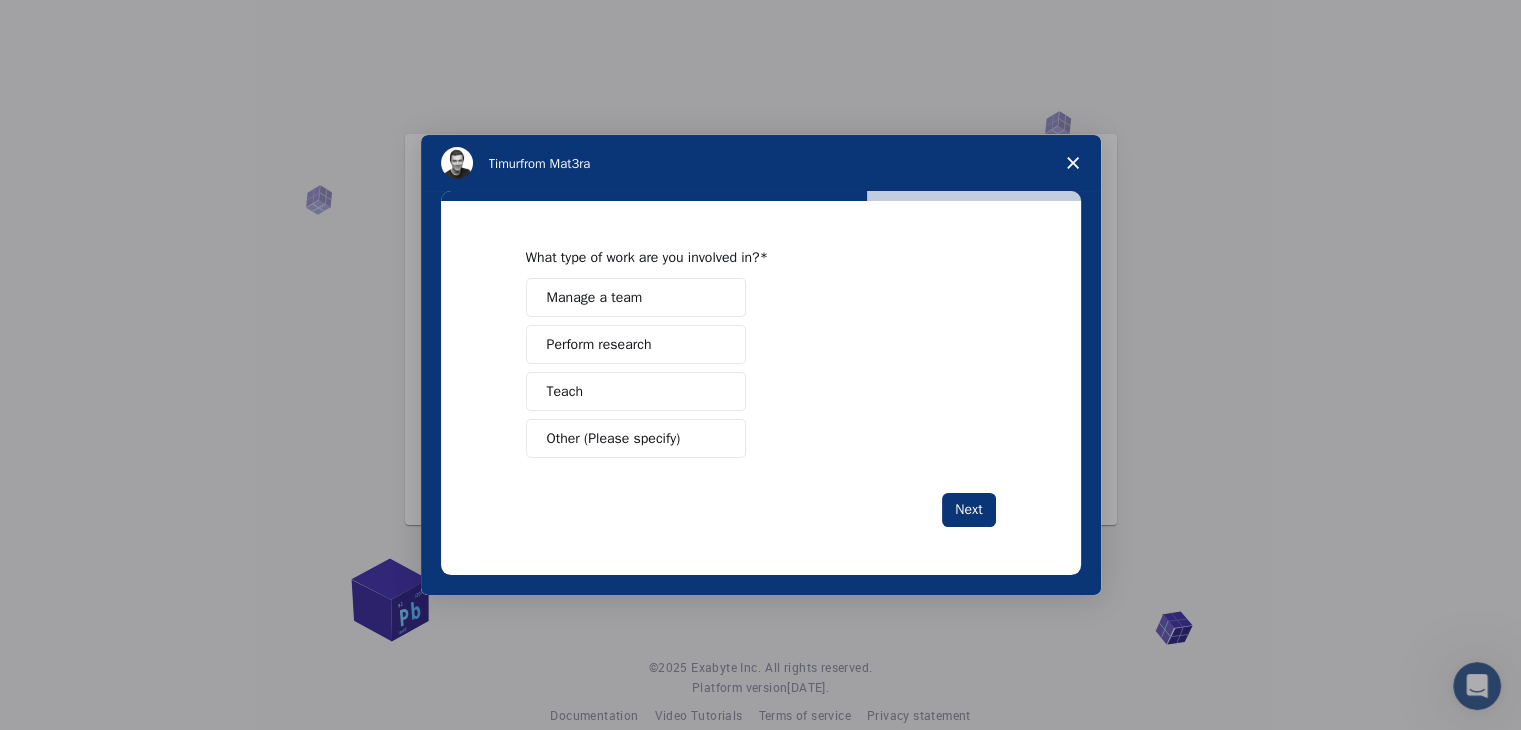 click on "Teach" at bounding box center [636, 391] 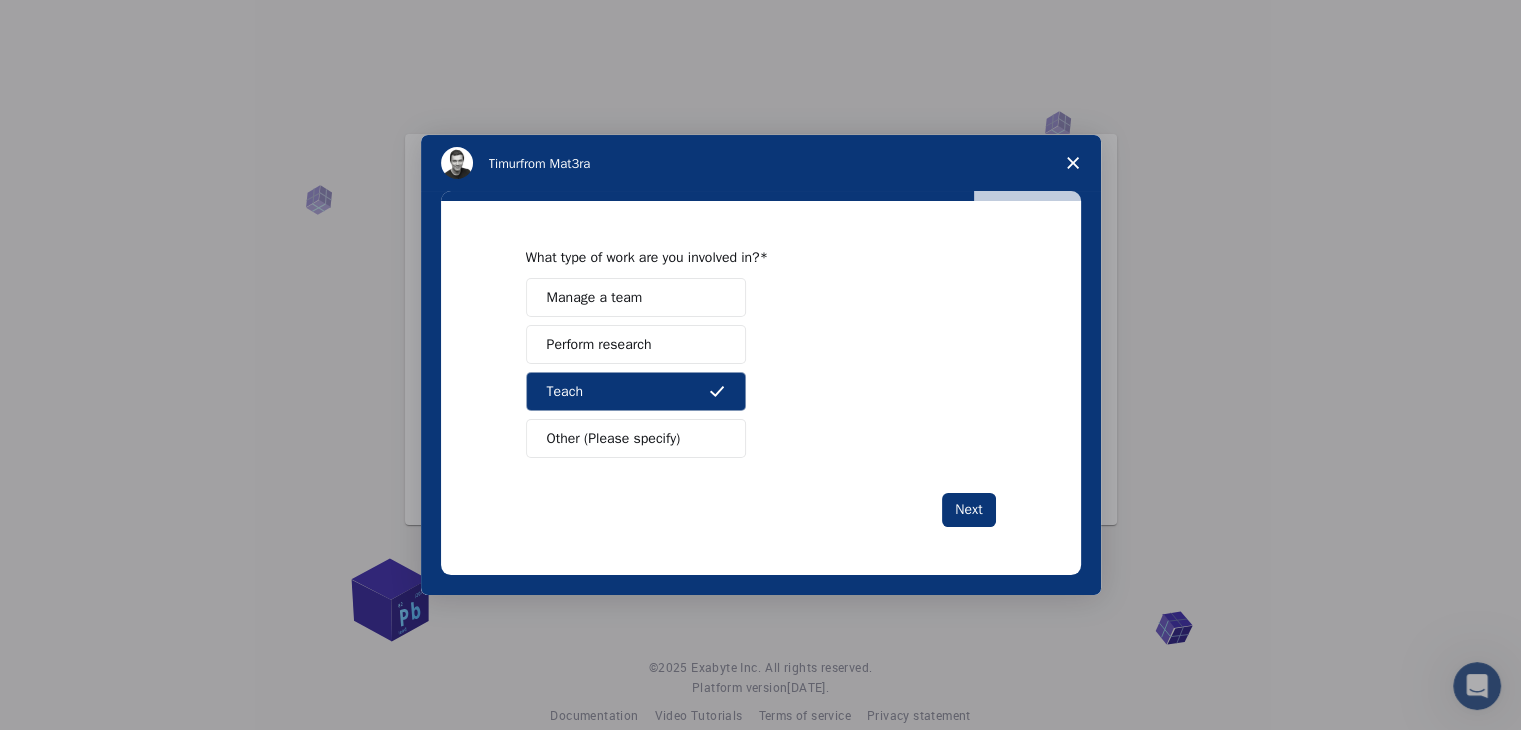 click on "Next" at bounding box center [761, 510] 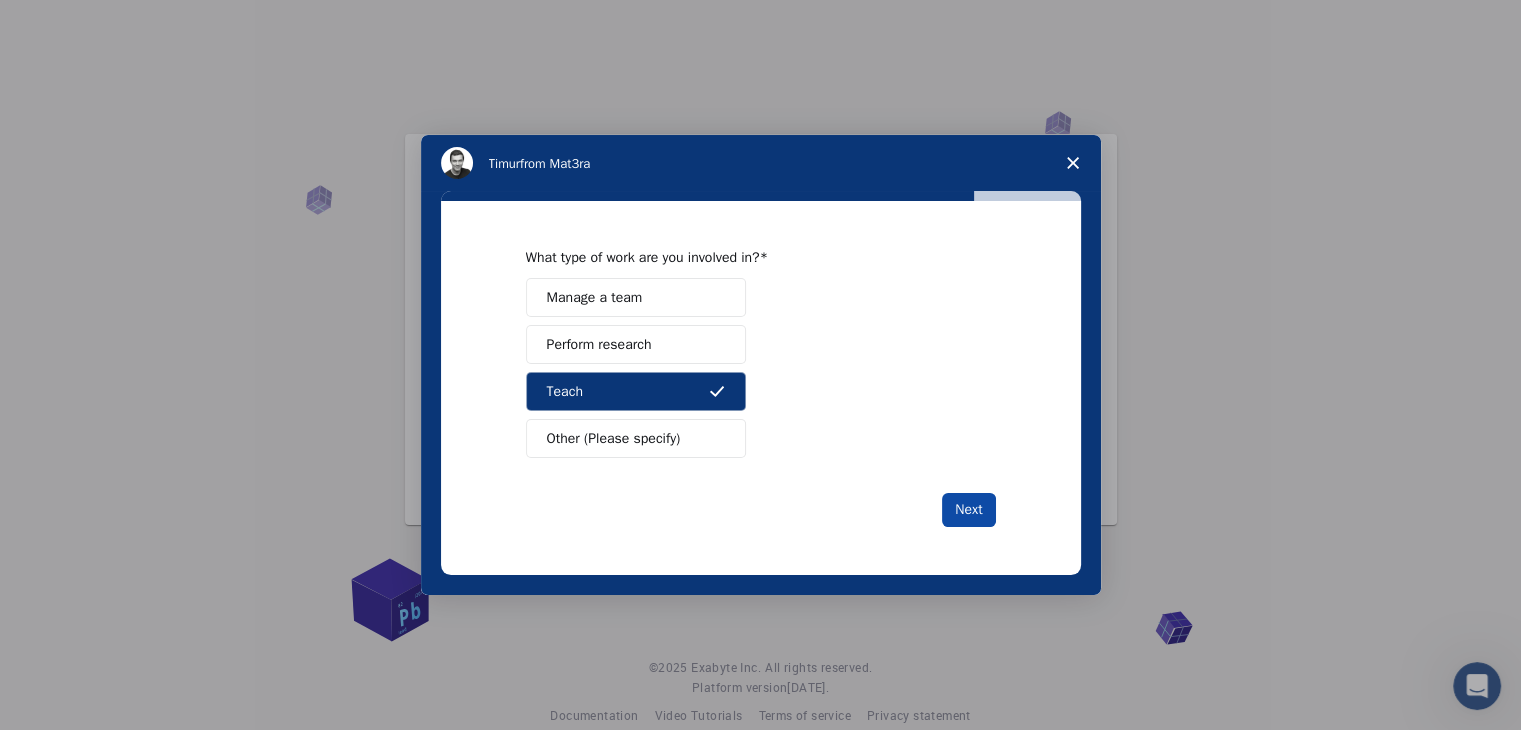 click on "Next" at bounding box center [968, 510] 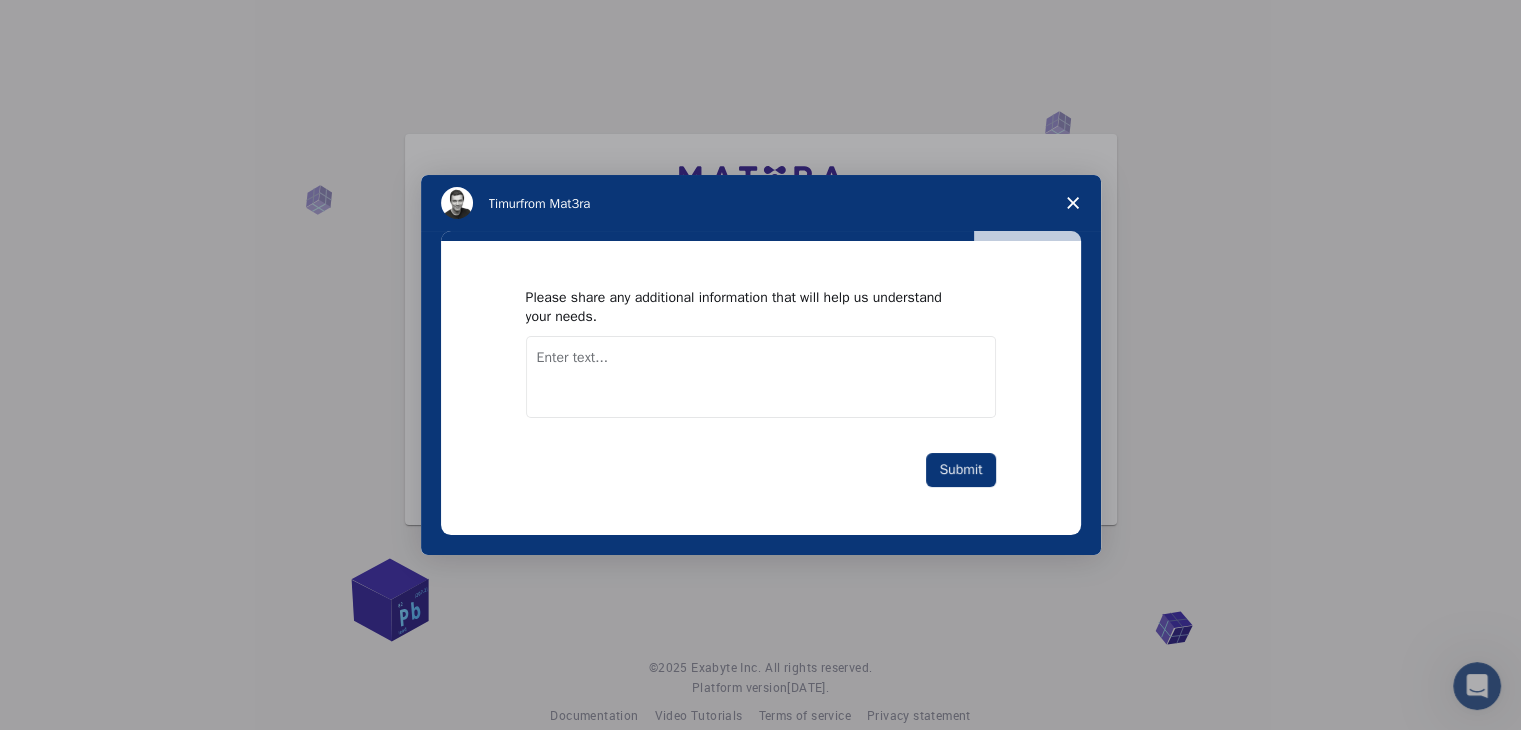 click at bounding box center [761, 377] 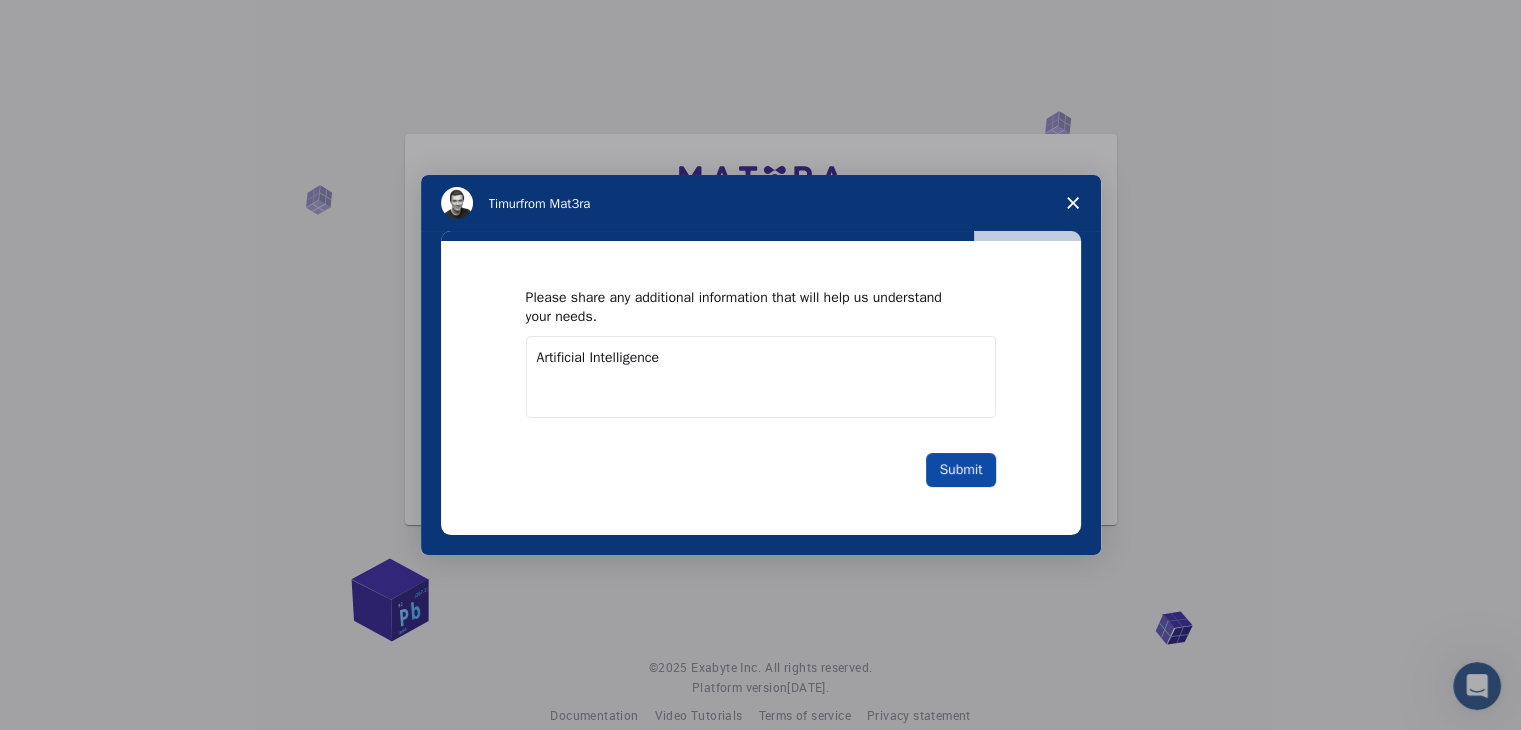 type on "Artificial Intelligence" 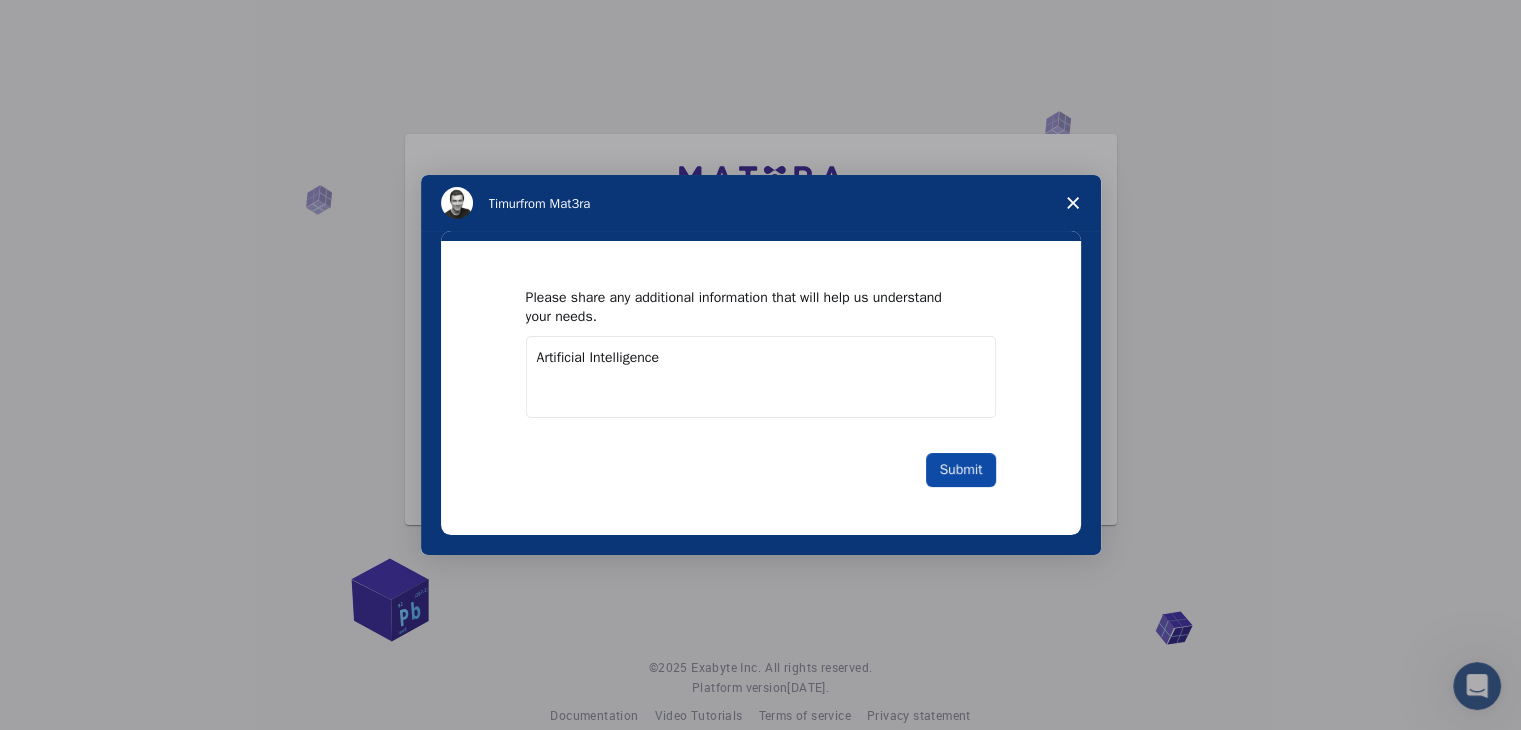 click on "Submit" at bounding box center (960, 470) 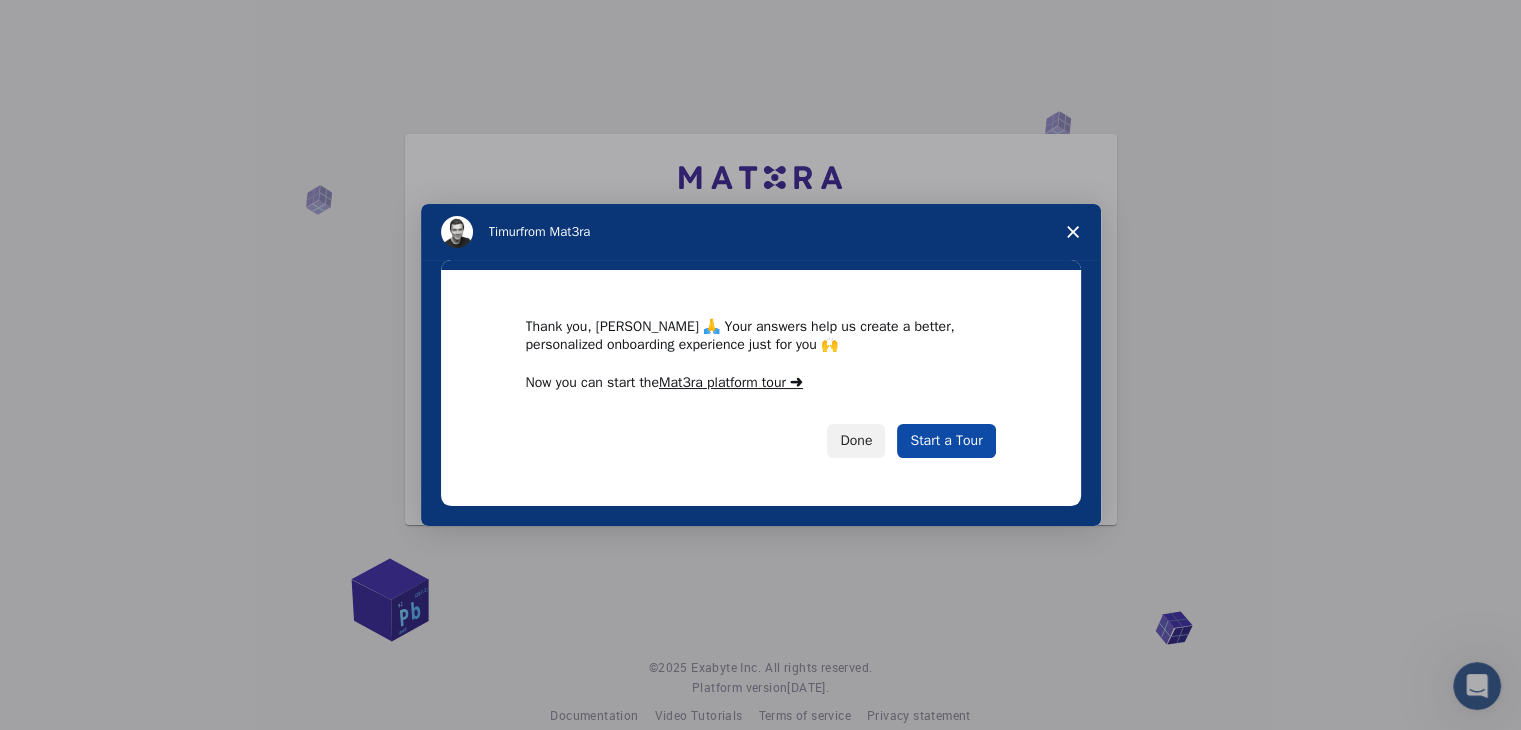 click on "Start a Tour" at bounding box center (946, 441) 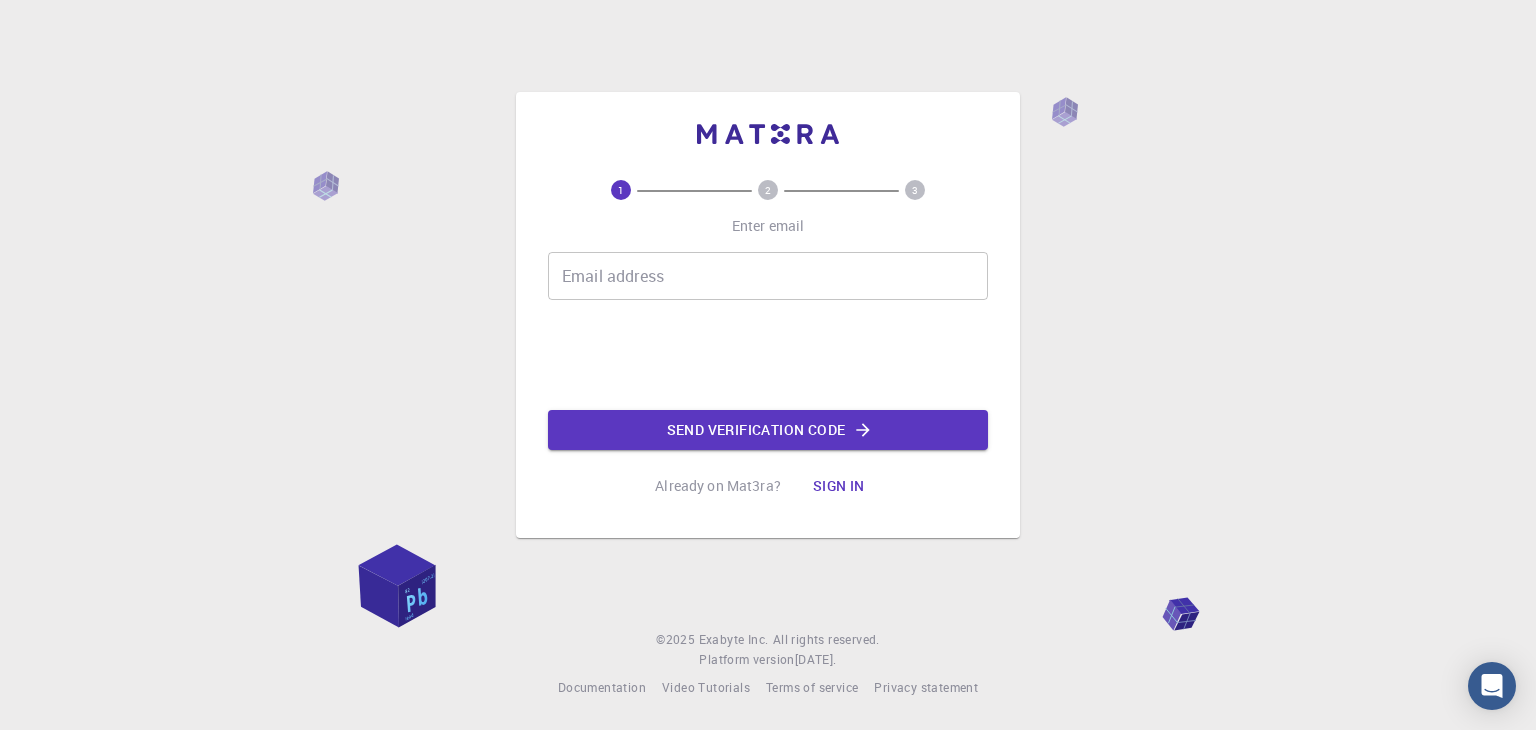 scroll, scrollTop: 0, scrollLeft: 0, axis: both 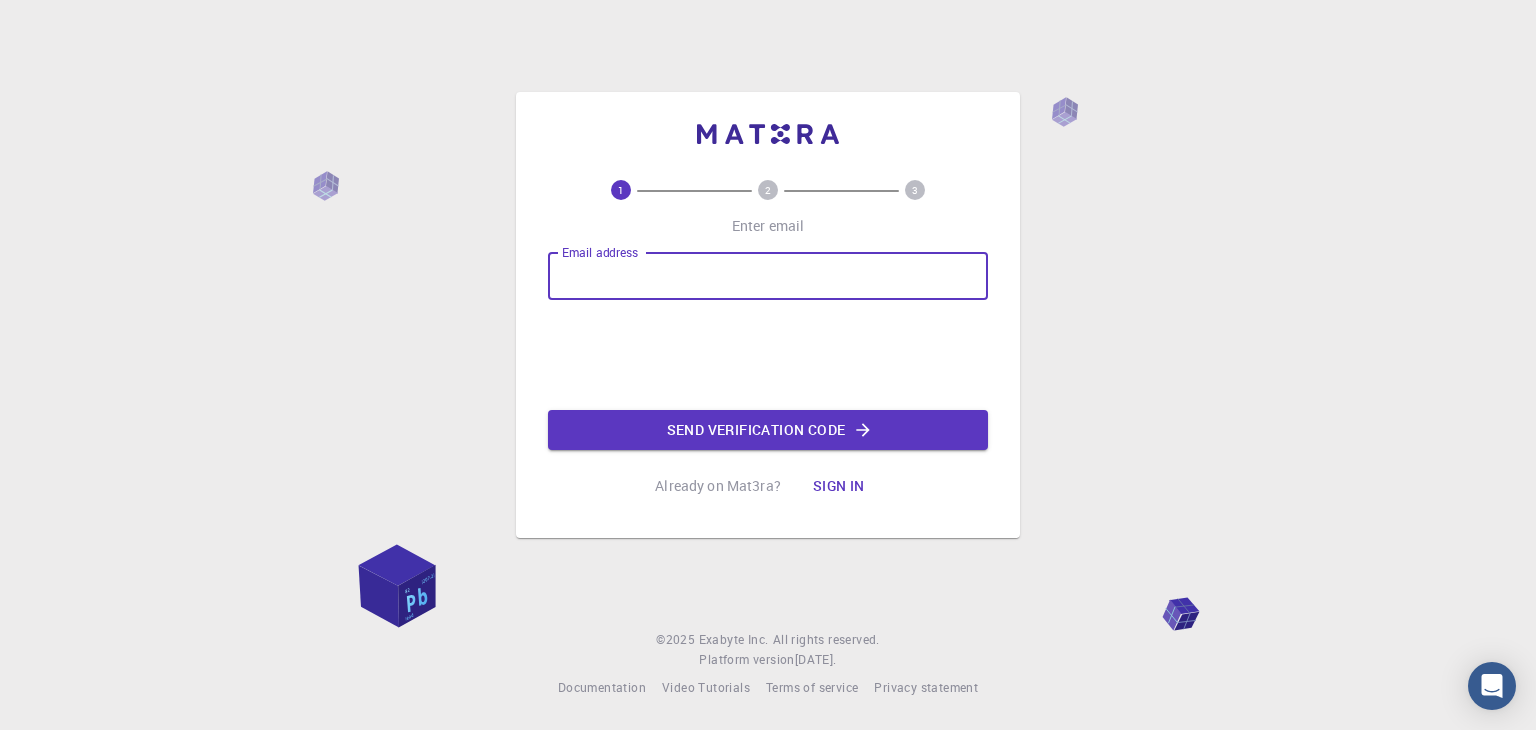 click on "Email address" at bounding box center [768, 276] 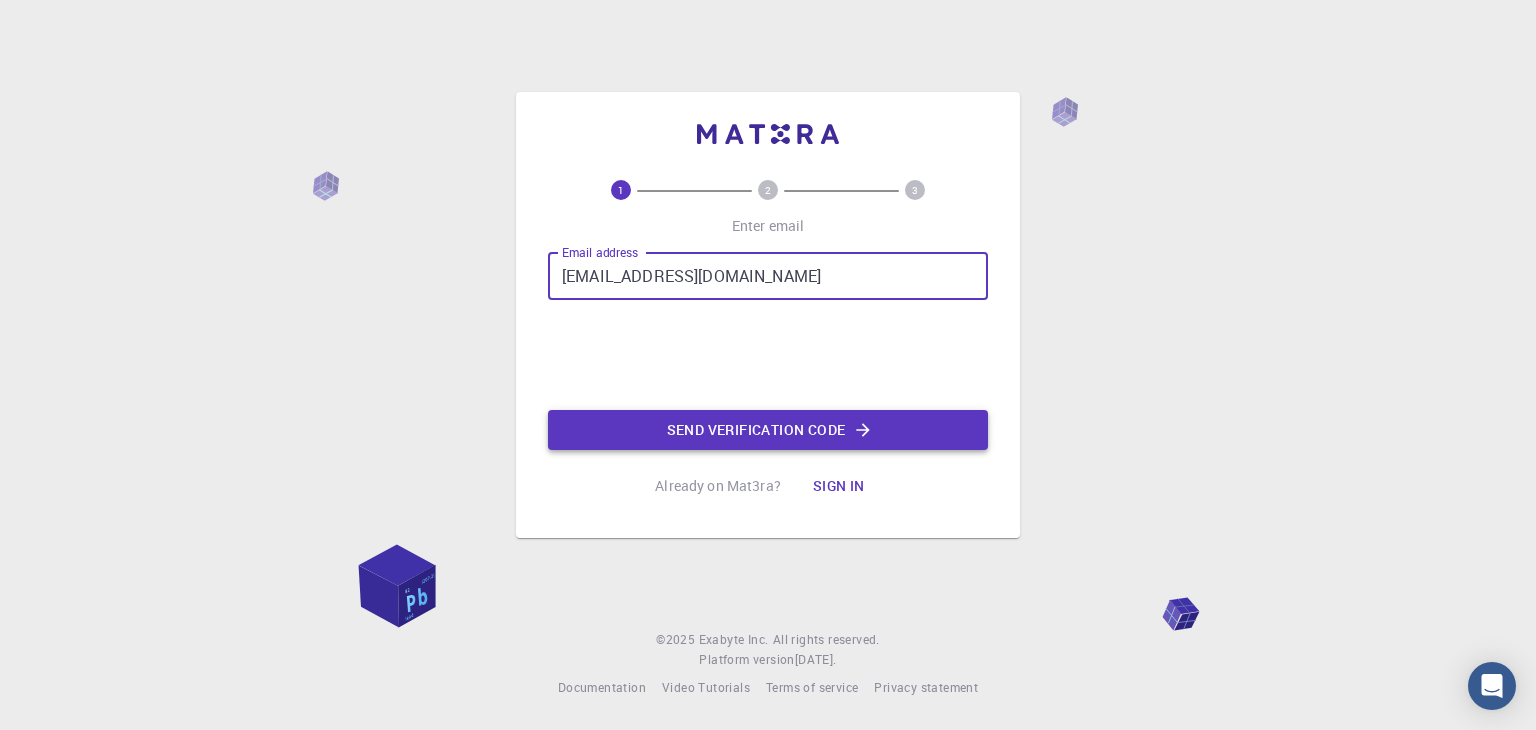 click on "Send verification code" 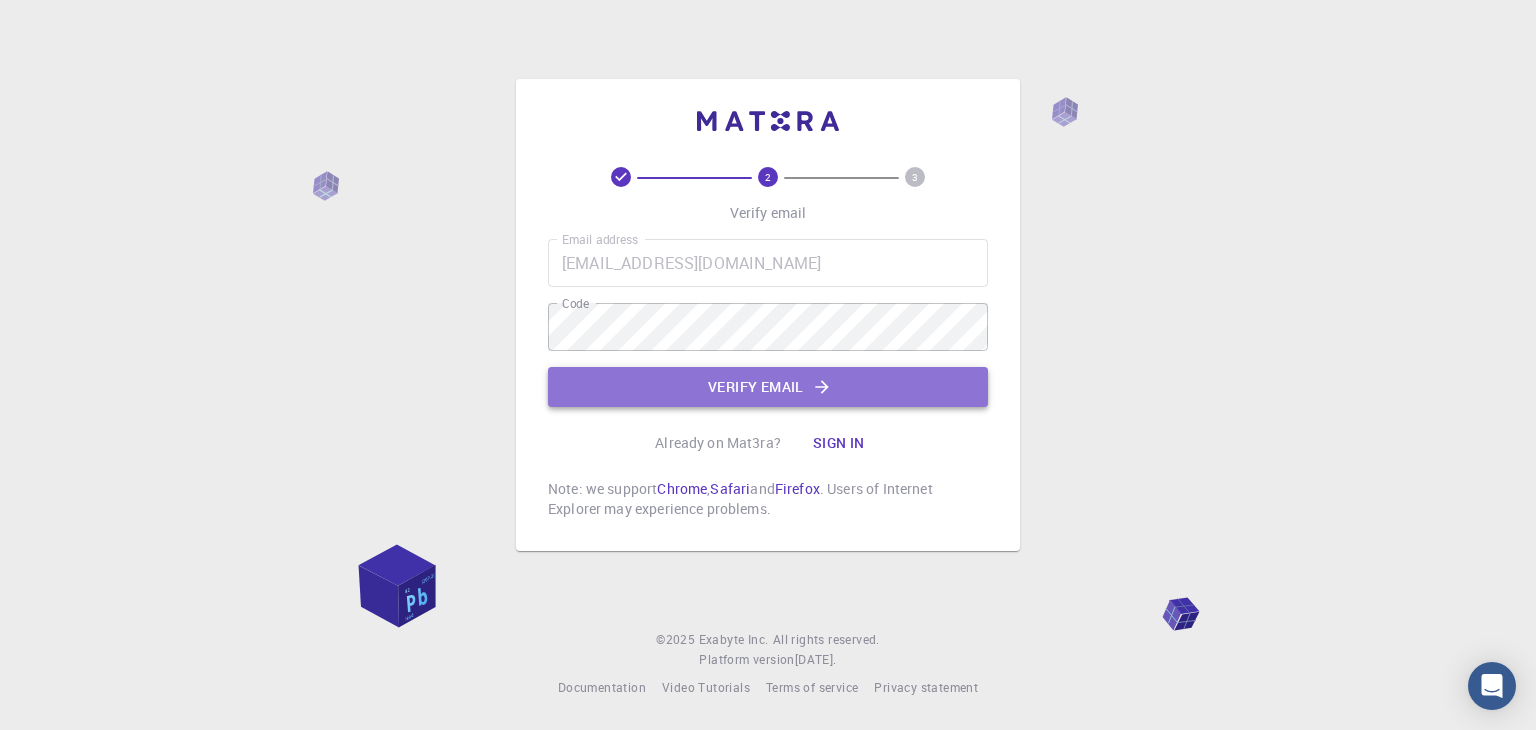 click on "Verify email" 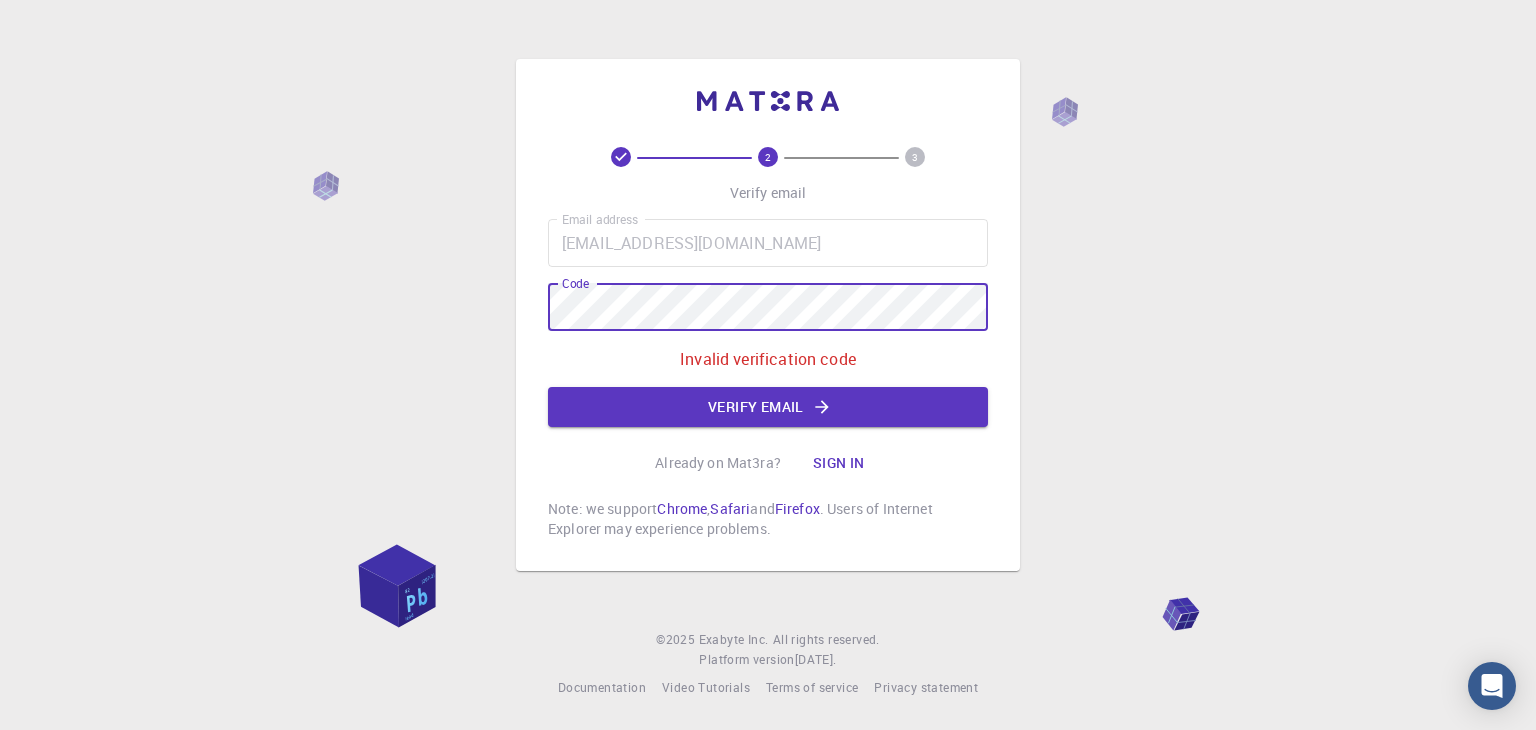 click on "2 3 Verify email Email address ruwacas@ksu.edu.ph Email address Code Code Invalid verification code Verify email Already on Mat3ra? Sign in Note: we support  Chrome ,  Safari  and  Firefox . Users of Internet Explorer may experience problems. ©  2025   Exabyte Inc.   All rights reserved. Platform version  2025.7.24 . Documentation Video Tutorials Terms of service Privacy statement" at bounding box center (768, 365) 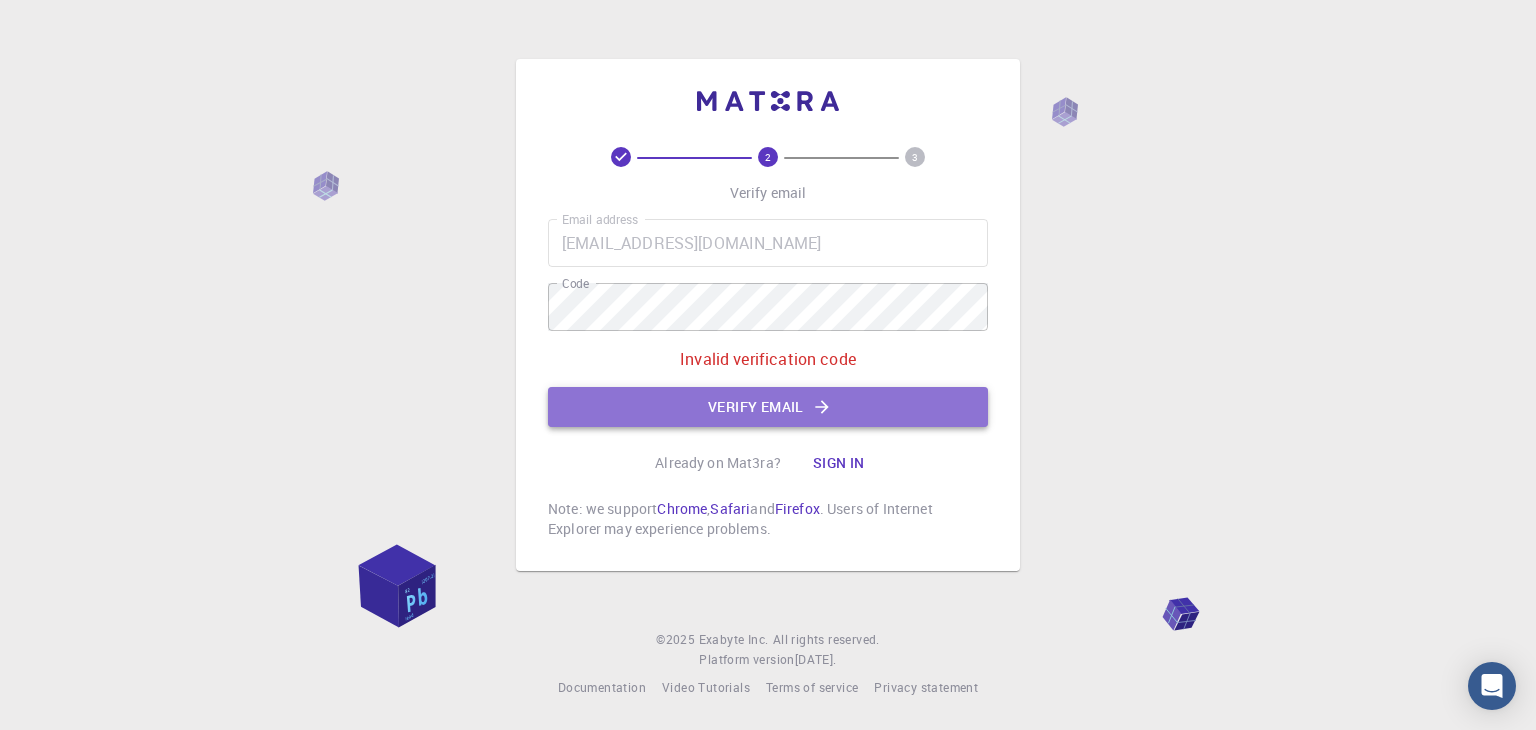 click on "Verify email" at bounding box center [768, 407] 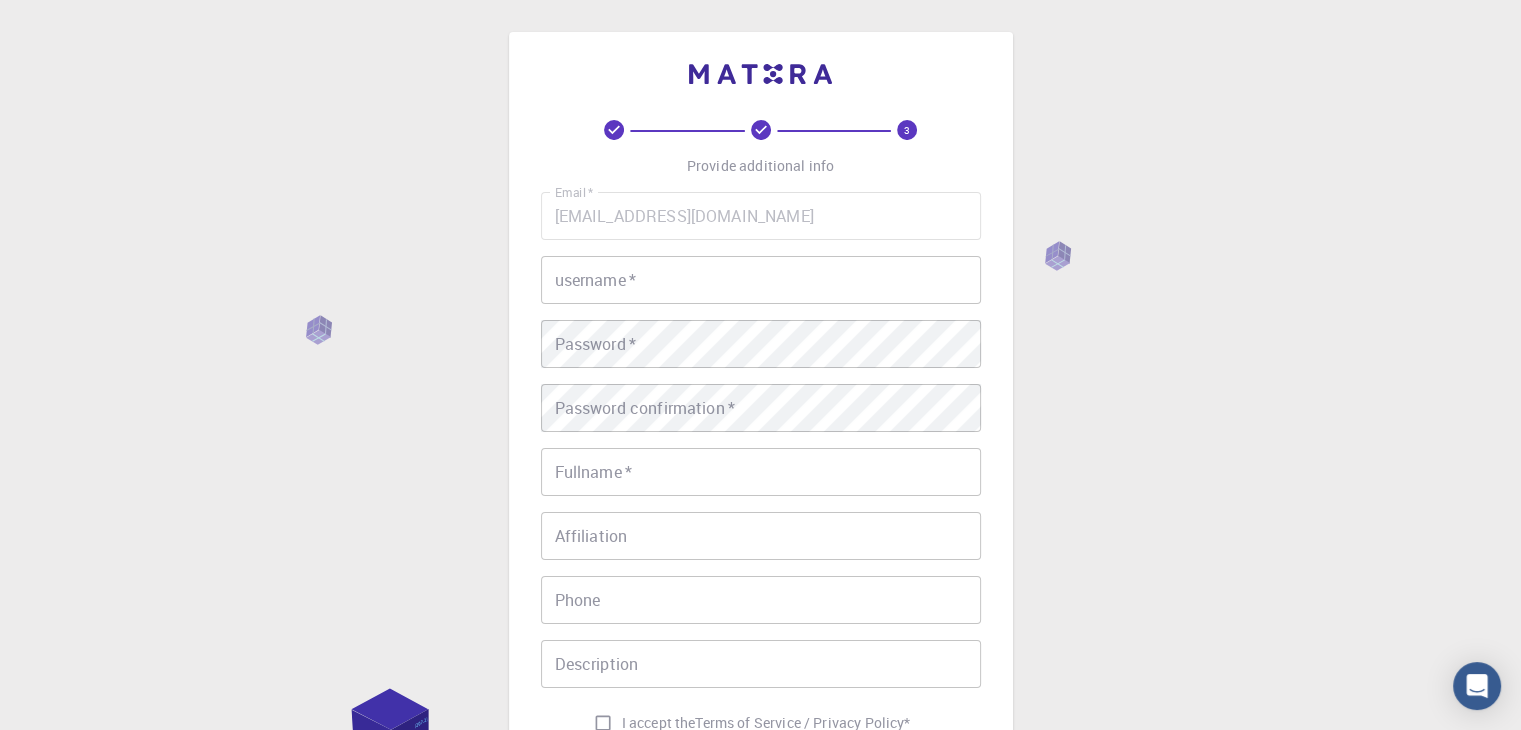 click on "username   *" at bounding box center (761, 280) 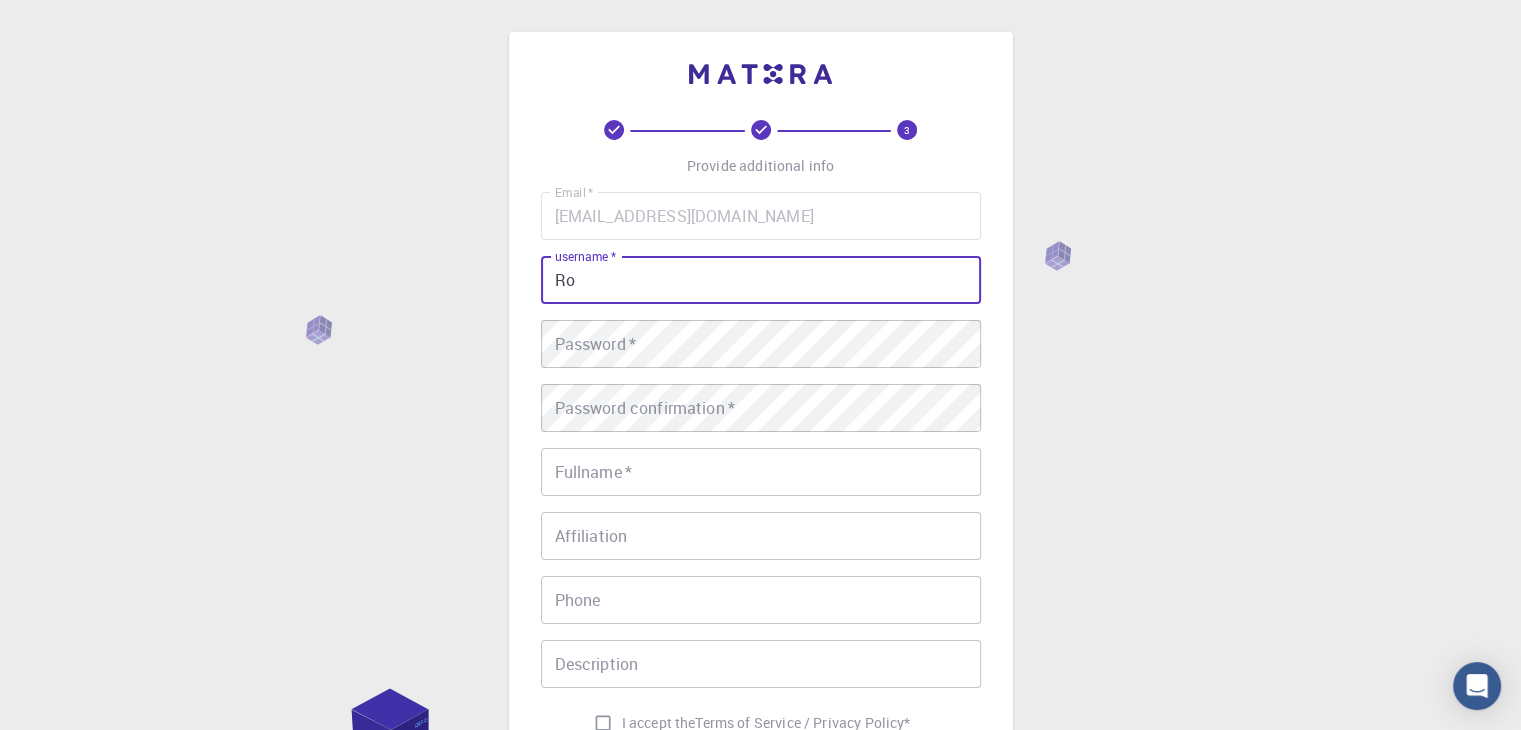 type on "R" 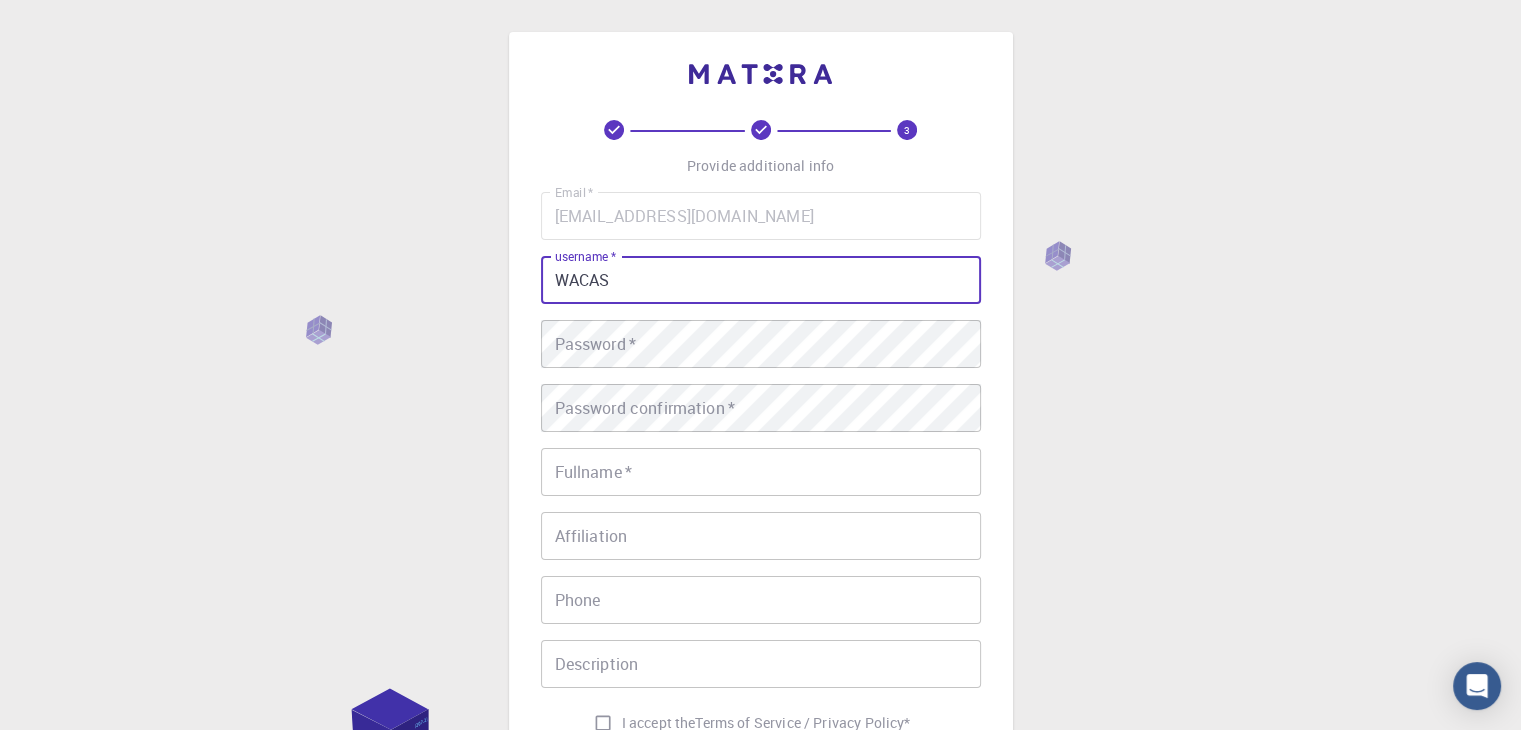 type on "WACAS" 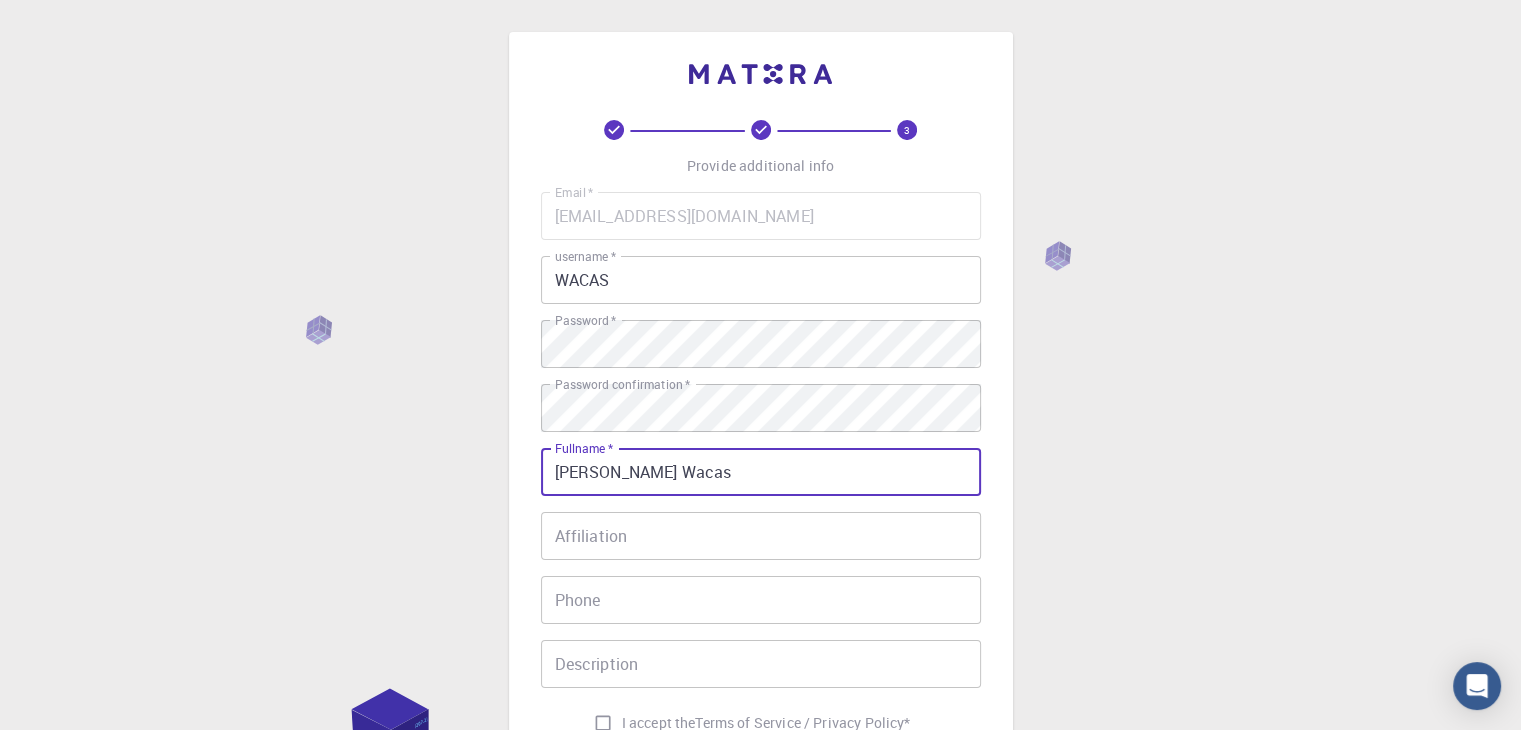 type on "Ronald U. Wacas" 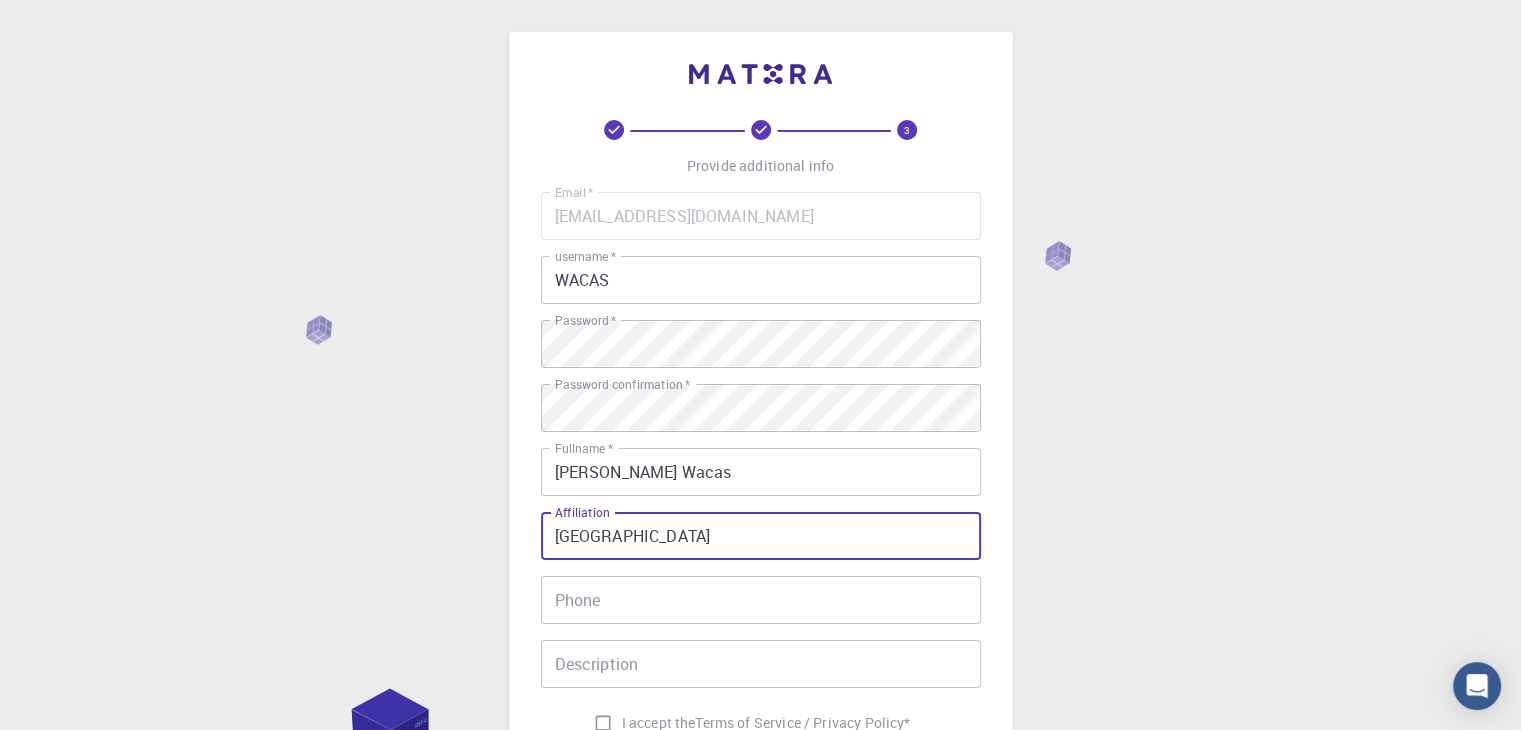 type on "Kalinga State University" 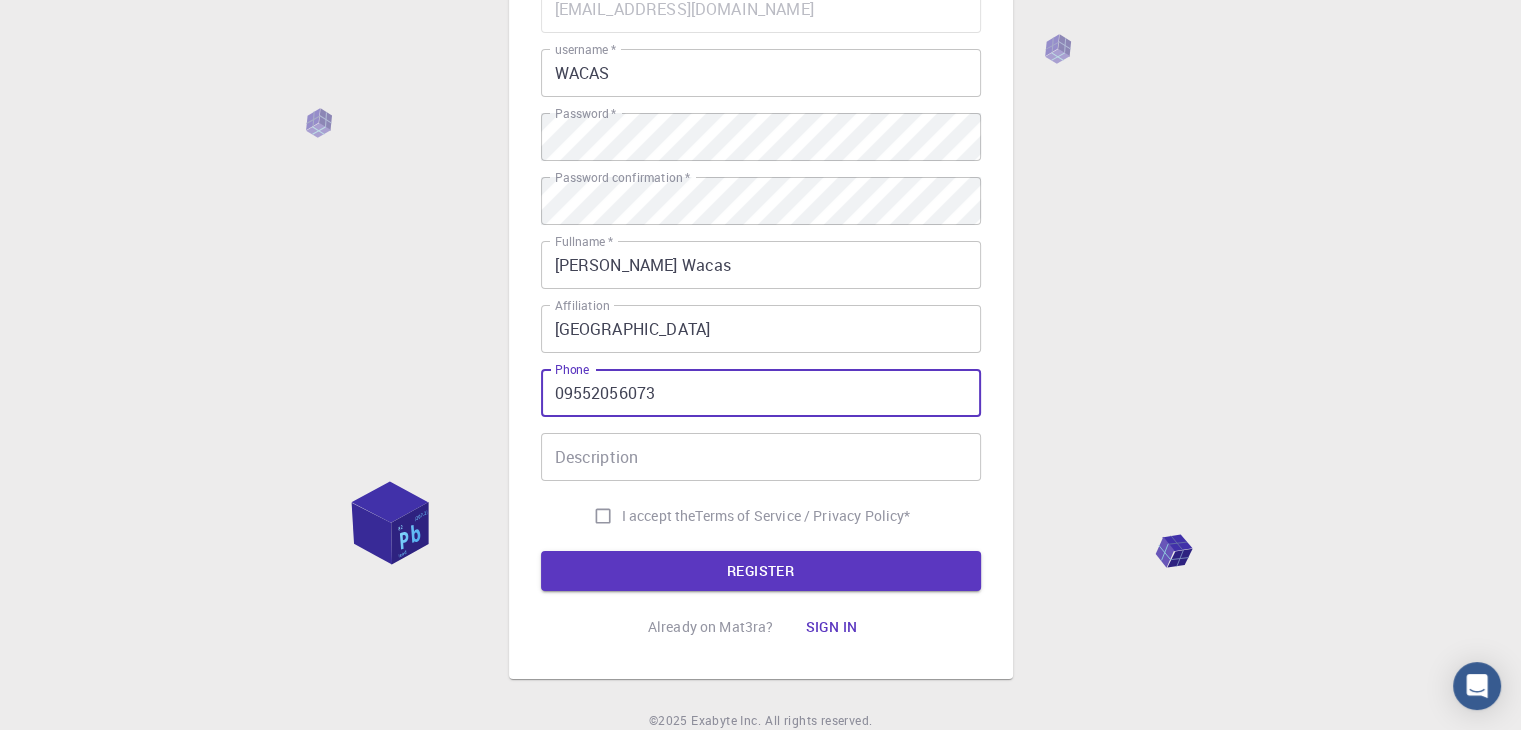 scroll, scrollTop: 288, scrollLeft: 0, axis: vertical 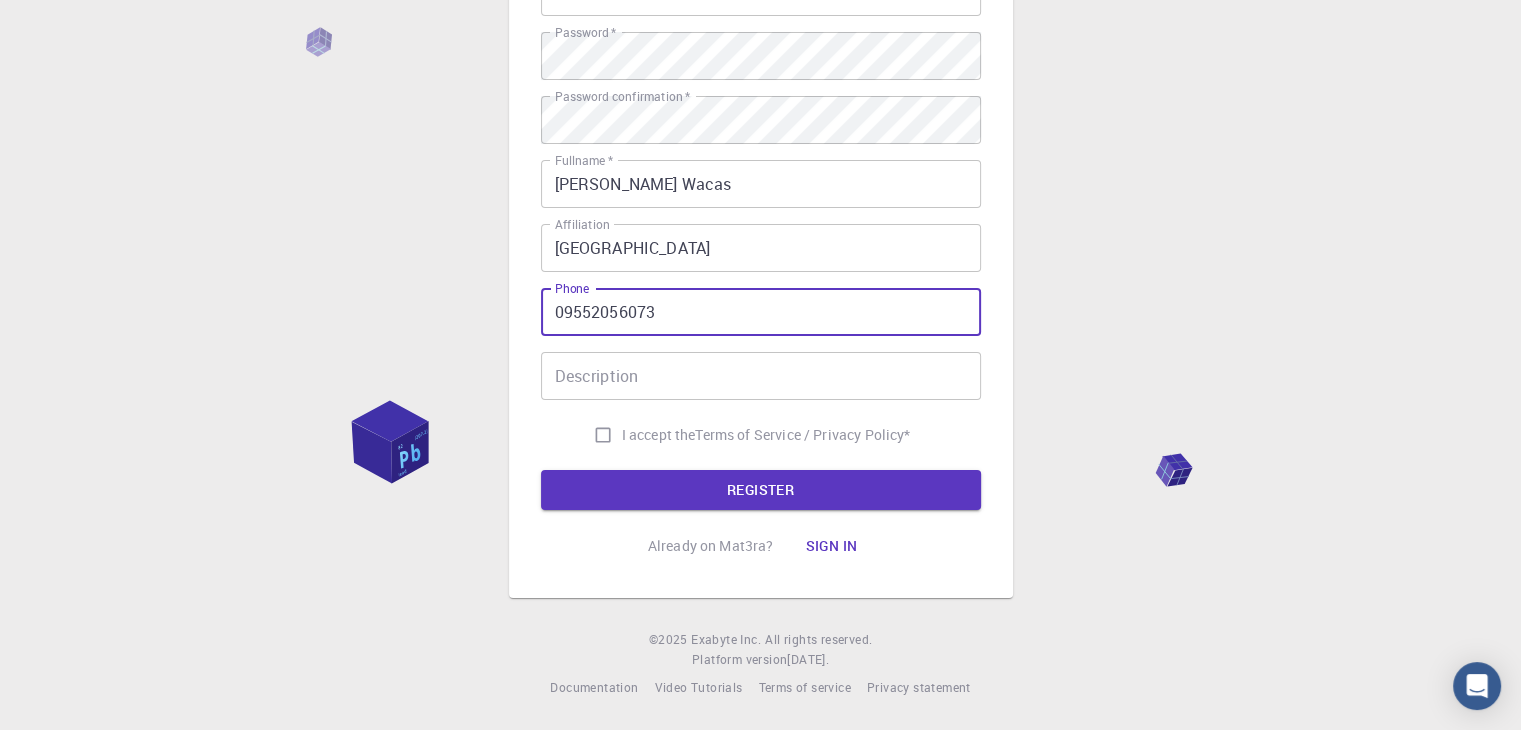 type on "09552056073" 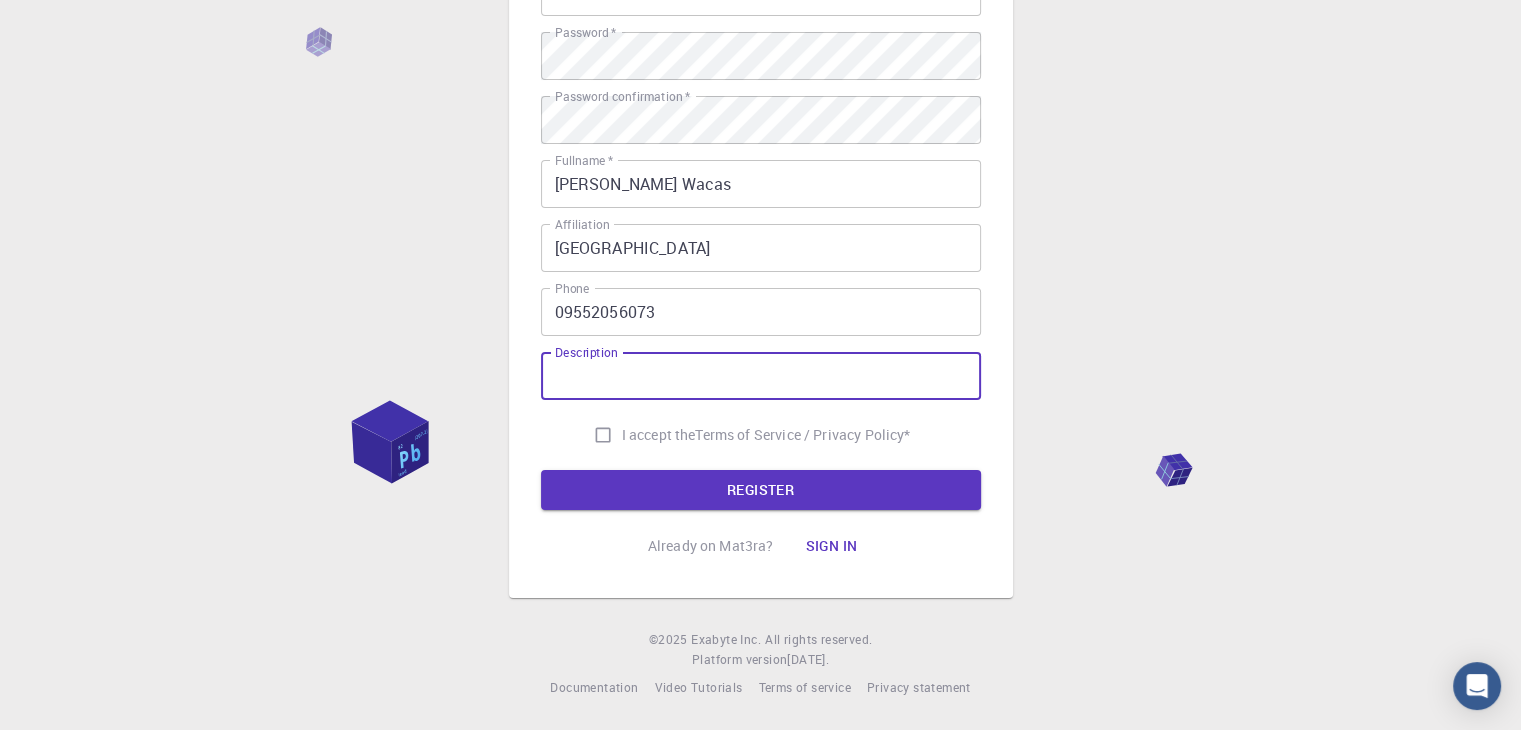 click on "Description" at bounding box center (761, 376) 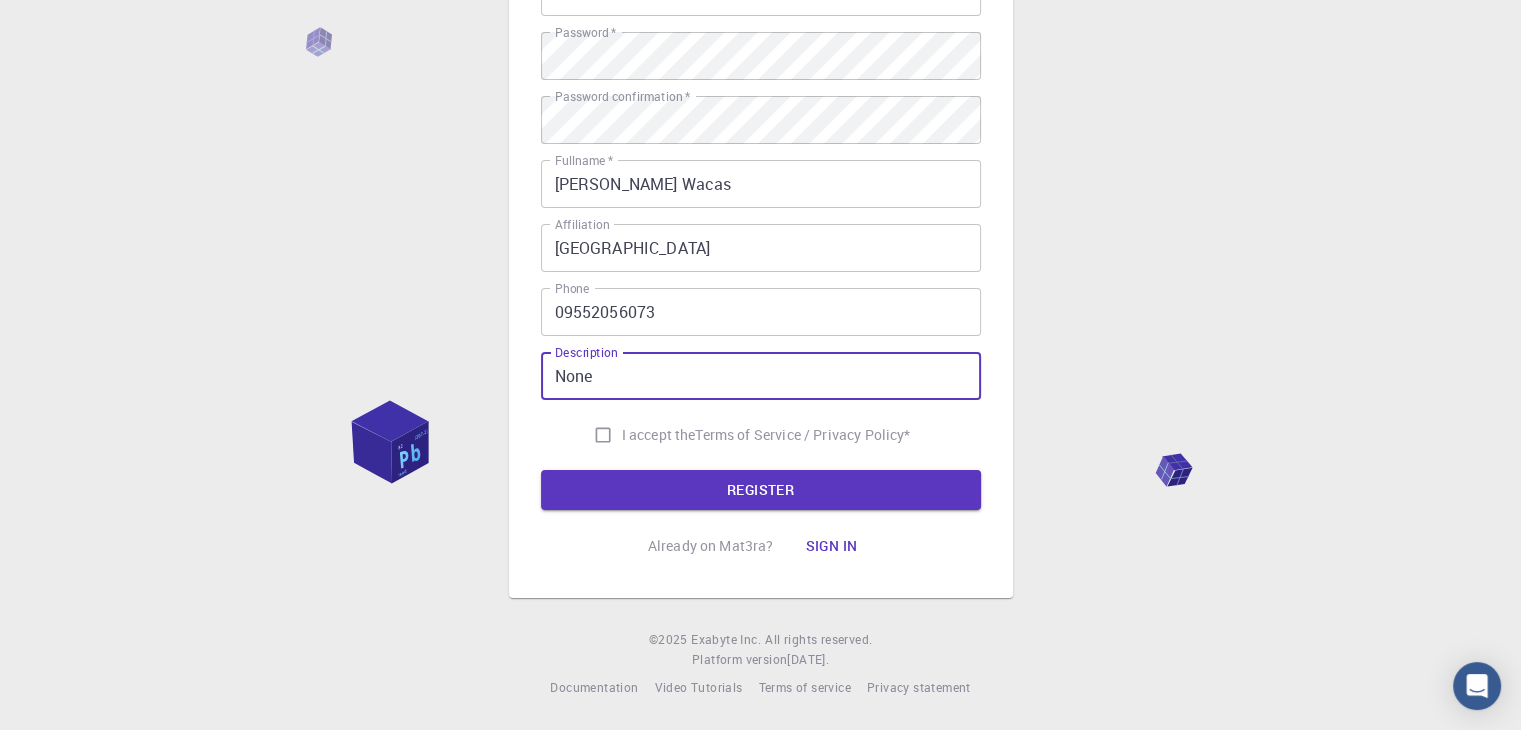 type on "None" 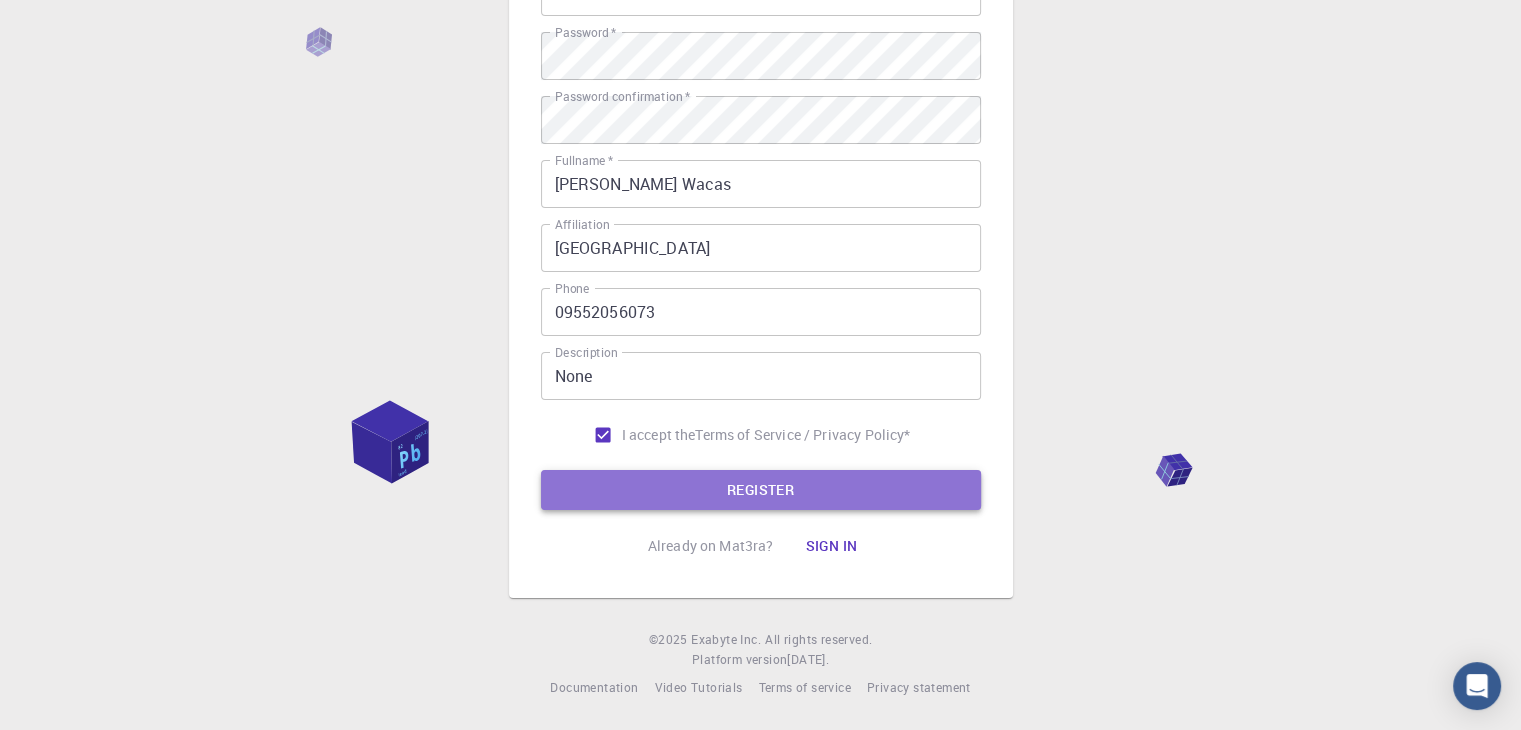 click on "REGISTER" at bounding box center (761, 490) 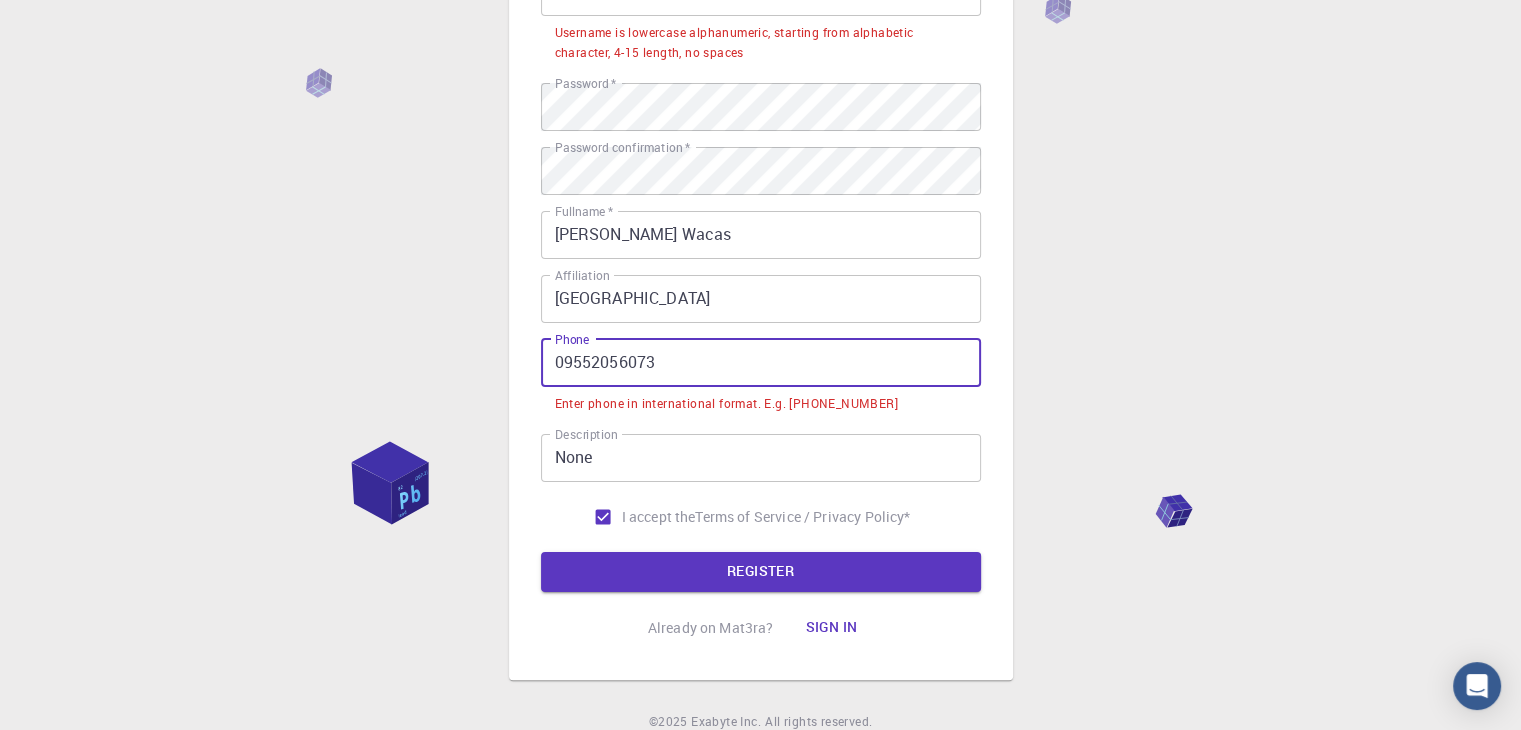 drag, startPoint x: 564, startPoint y: 365, endPoint x: 544, endPoint y: 368, distance: 20.22375 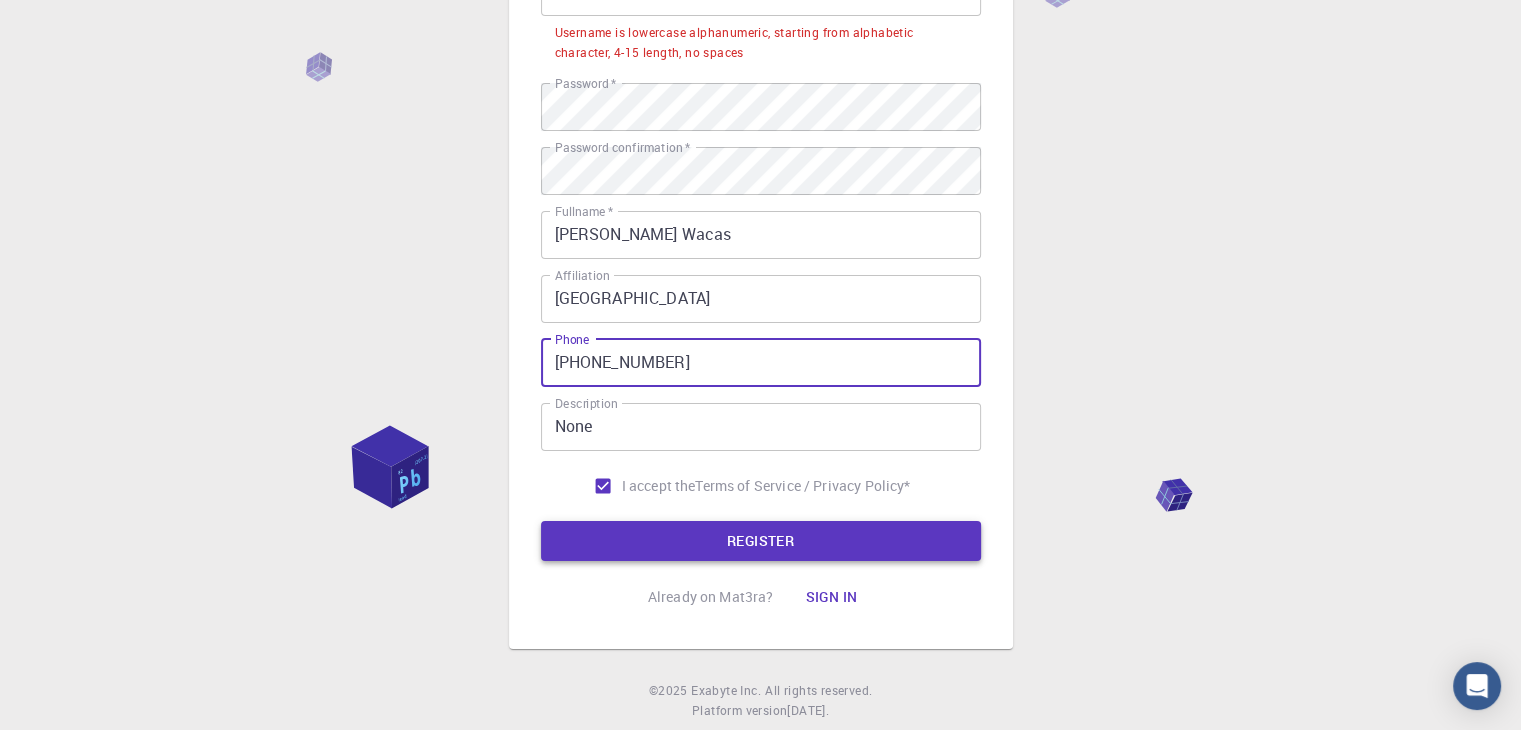 type on "+639552056073" 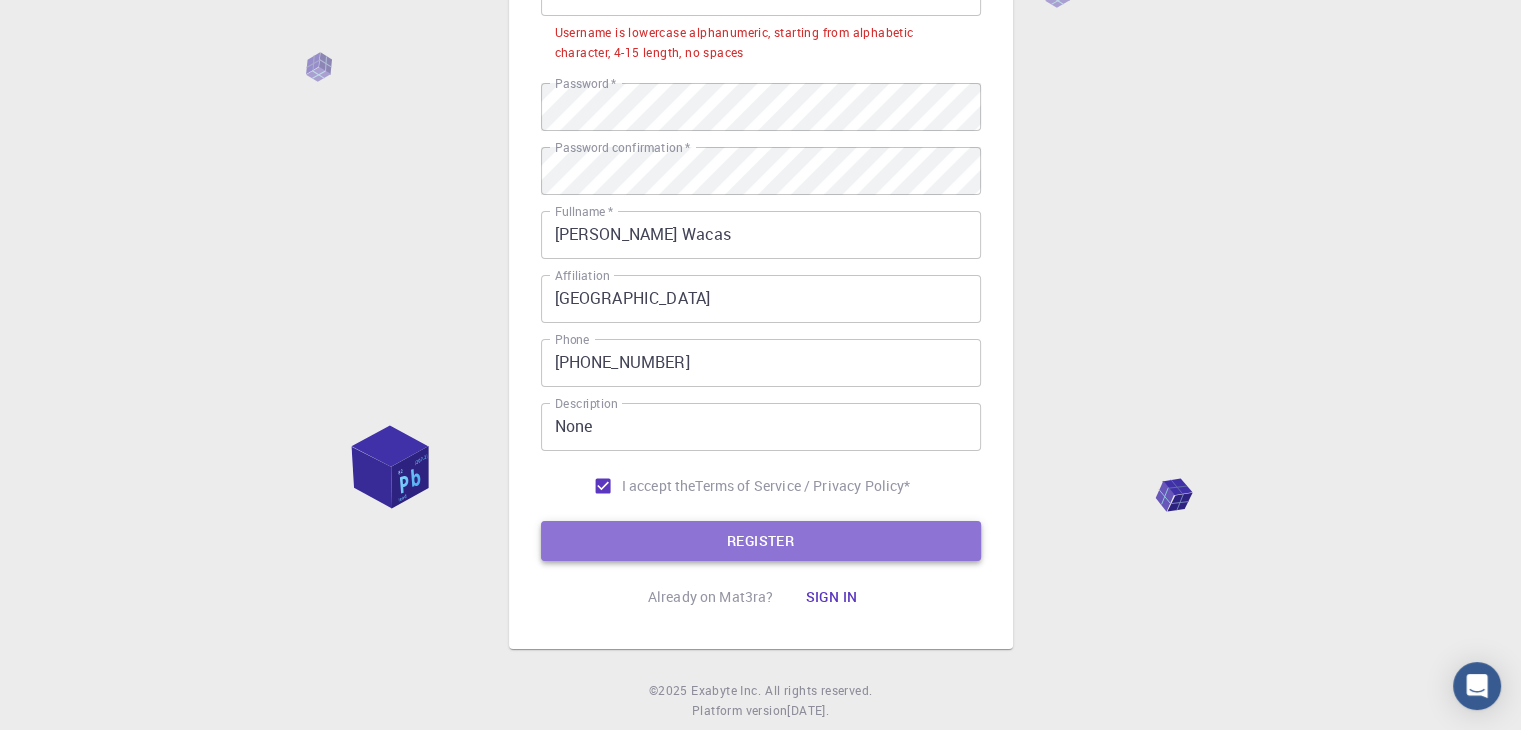 click on "REGISTER" at bounding box center (761, 541) 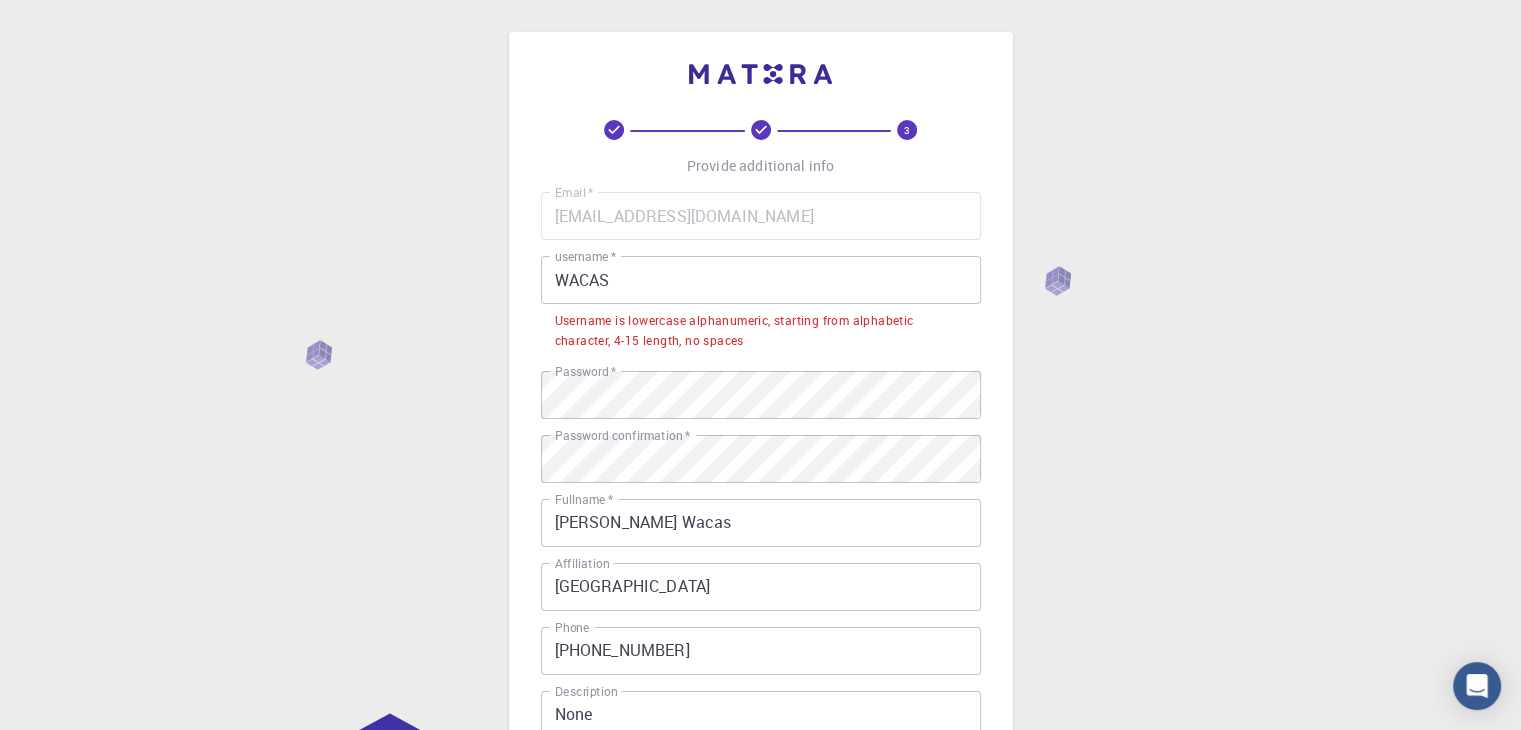 scroll, scrollTop: 0, scrollLeft: 0, axis: both 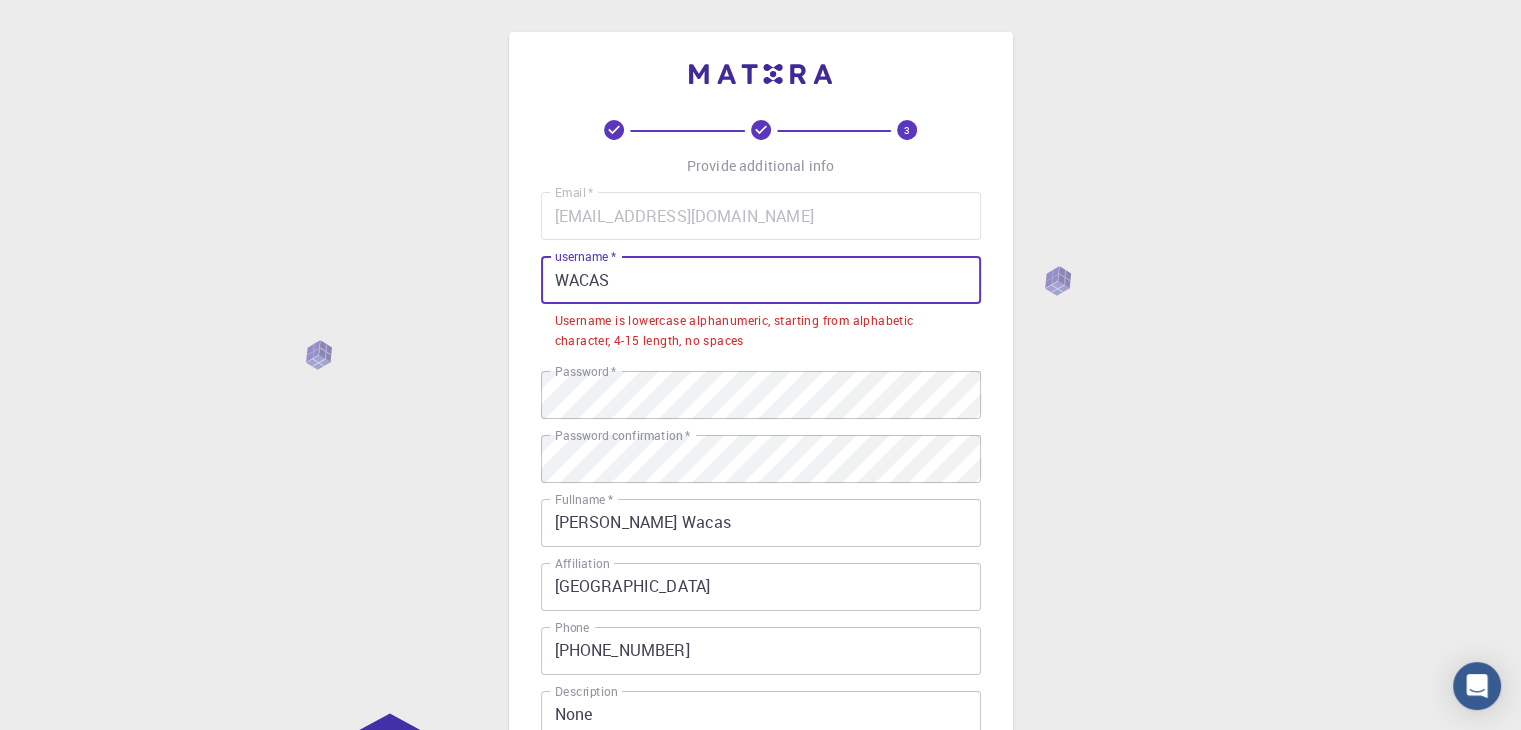 drag, startPoint x: 641, startPoint y: 281, endPoint x: 476, endPoint y: 261, distance: 166.2077 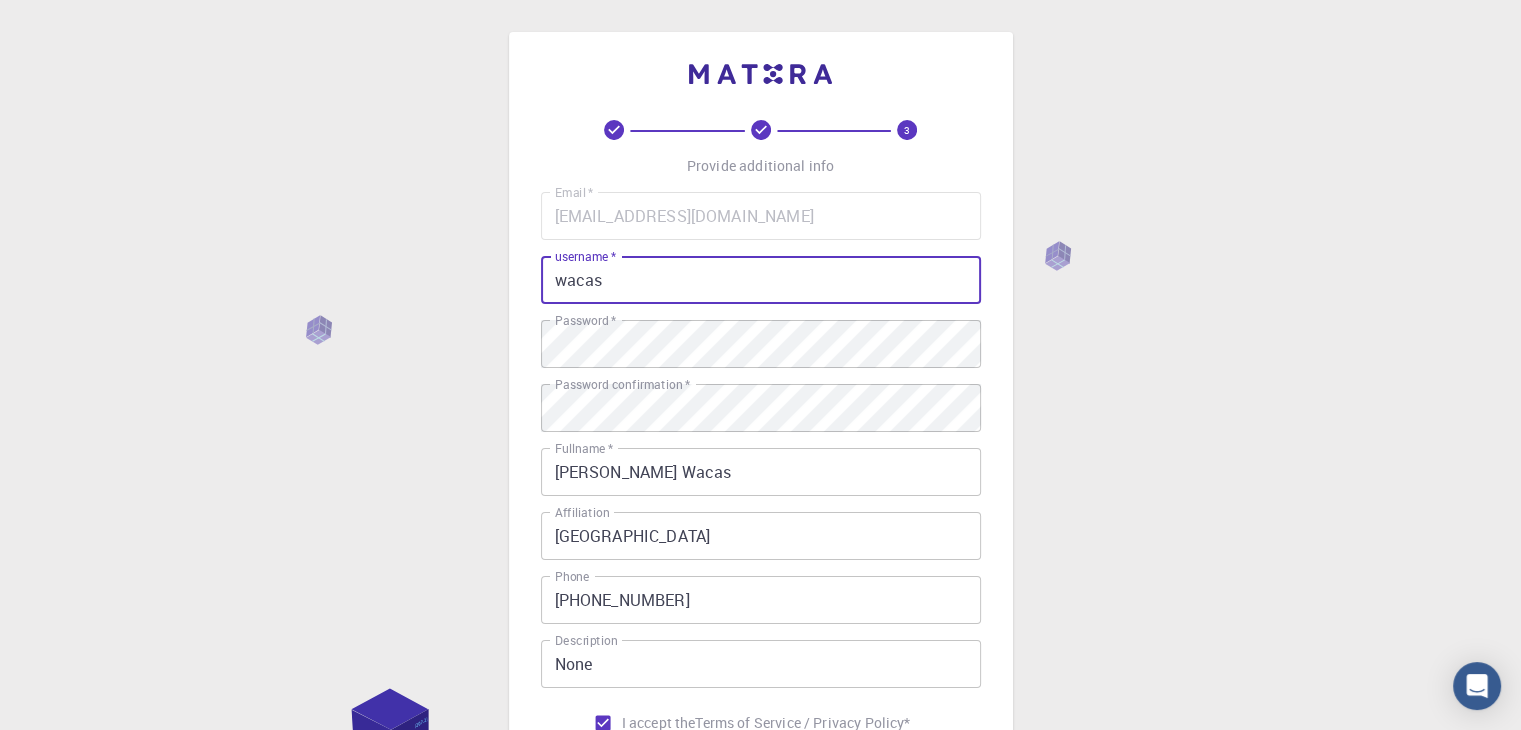 type on "wacas" 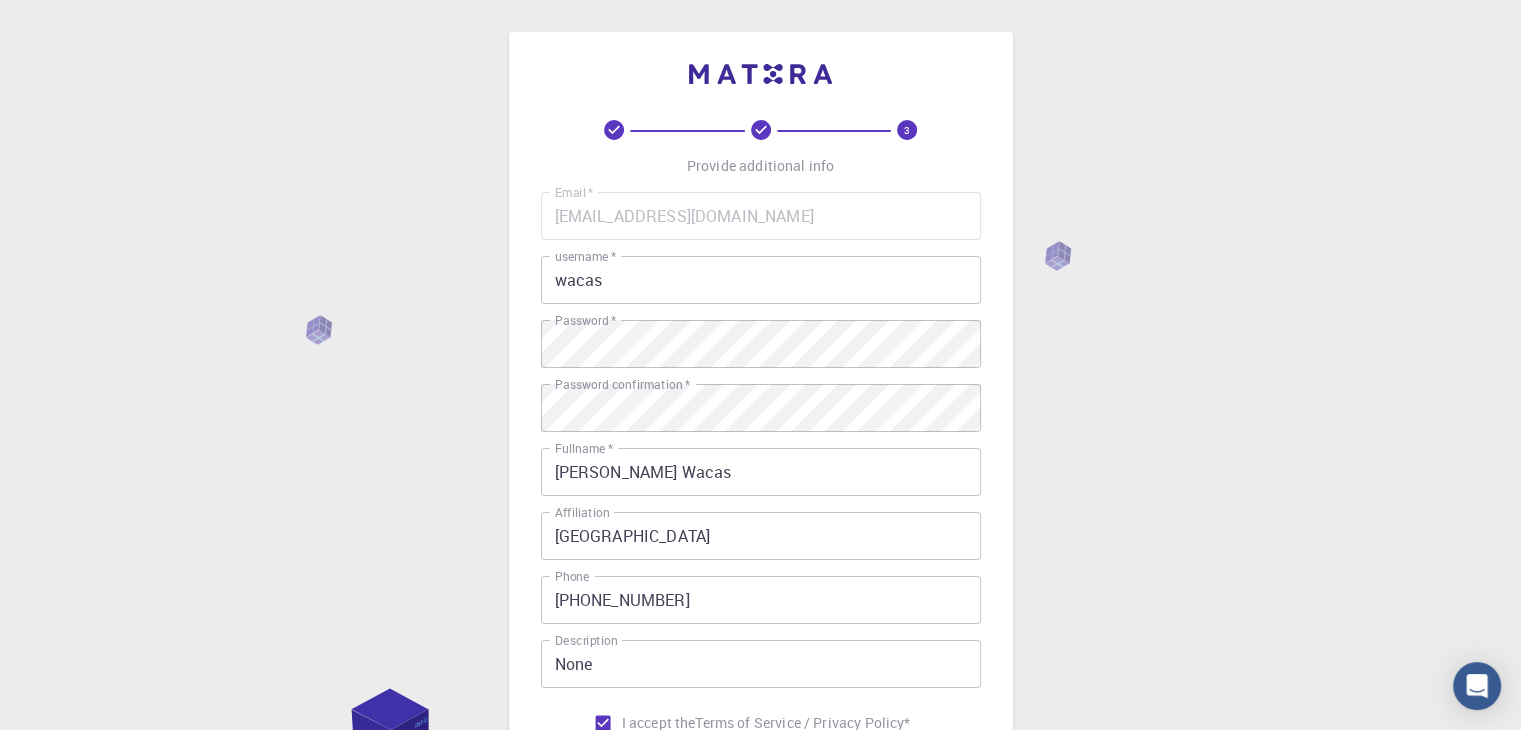 click on "3 Provide additional info Email   * ruwacas@ksu.edu.ph Email   * username   * wacas username   * Password   * Password   * Password confirmation   * Password confirmation   * Fullname   * Ronald U. Wacas Fullname   * Affiliation Kalinga State University Affiliation Phone +639552056073 Phone Description None Description I accept the  Terms of Service / Privacy Policy  * REGISTER Already on Mat3ra? Sign in ©  2025   Exabyte Inc.   All rights reserved. Platform version  2025.7.24 . Documentation Video Tutorials Terms of service Privacy statement" at bounding box center (760, 509) 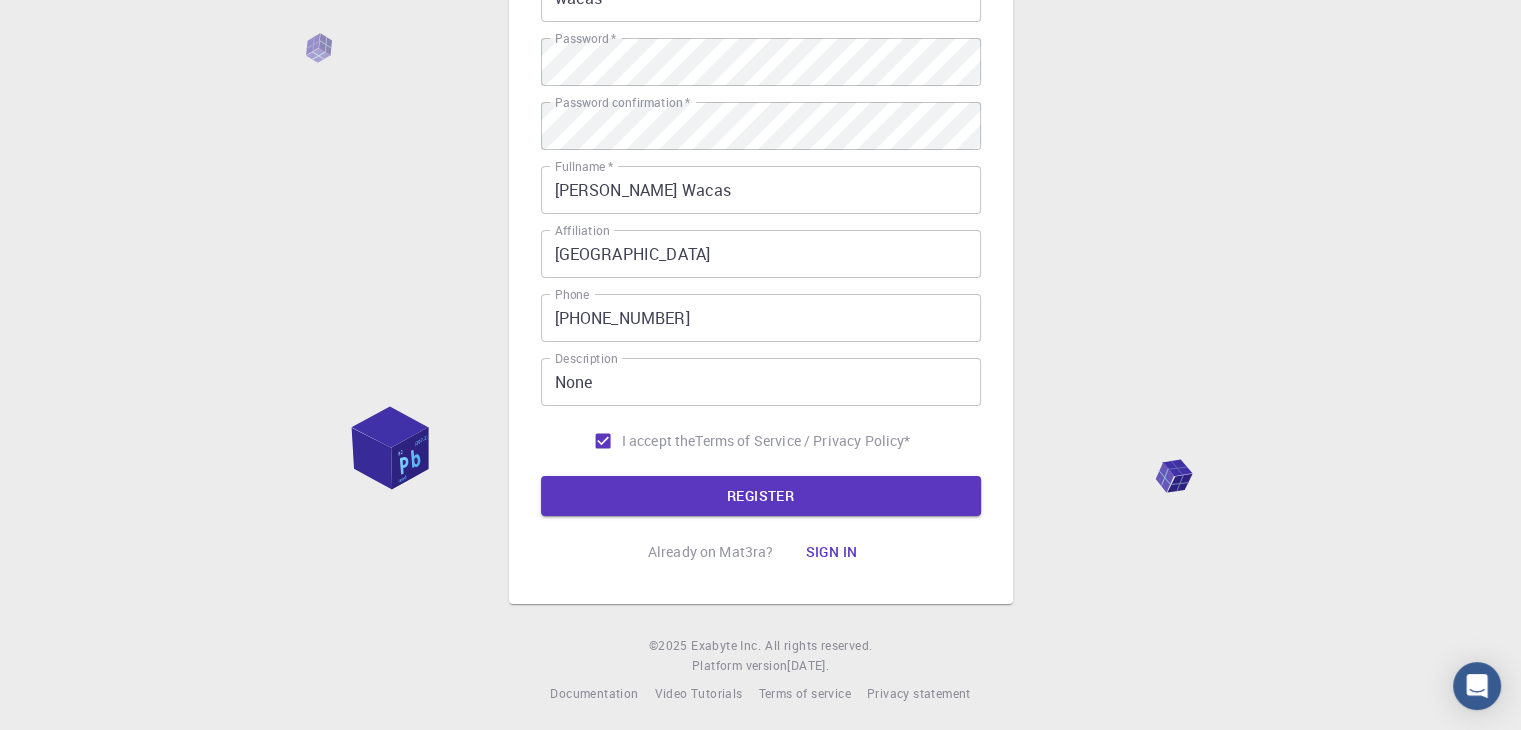 scroll, scrollTop: 288, scrollLeft: 0, axis: vertical 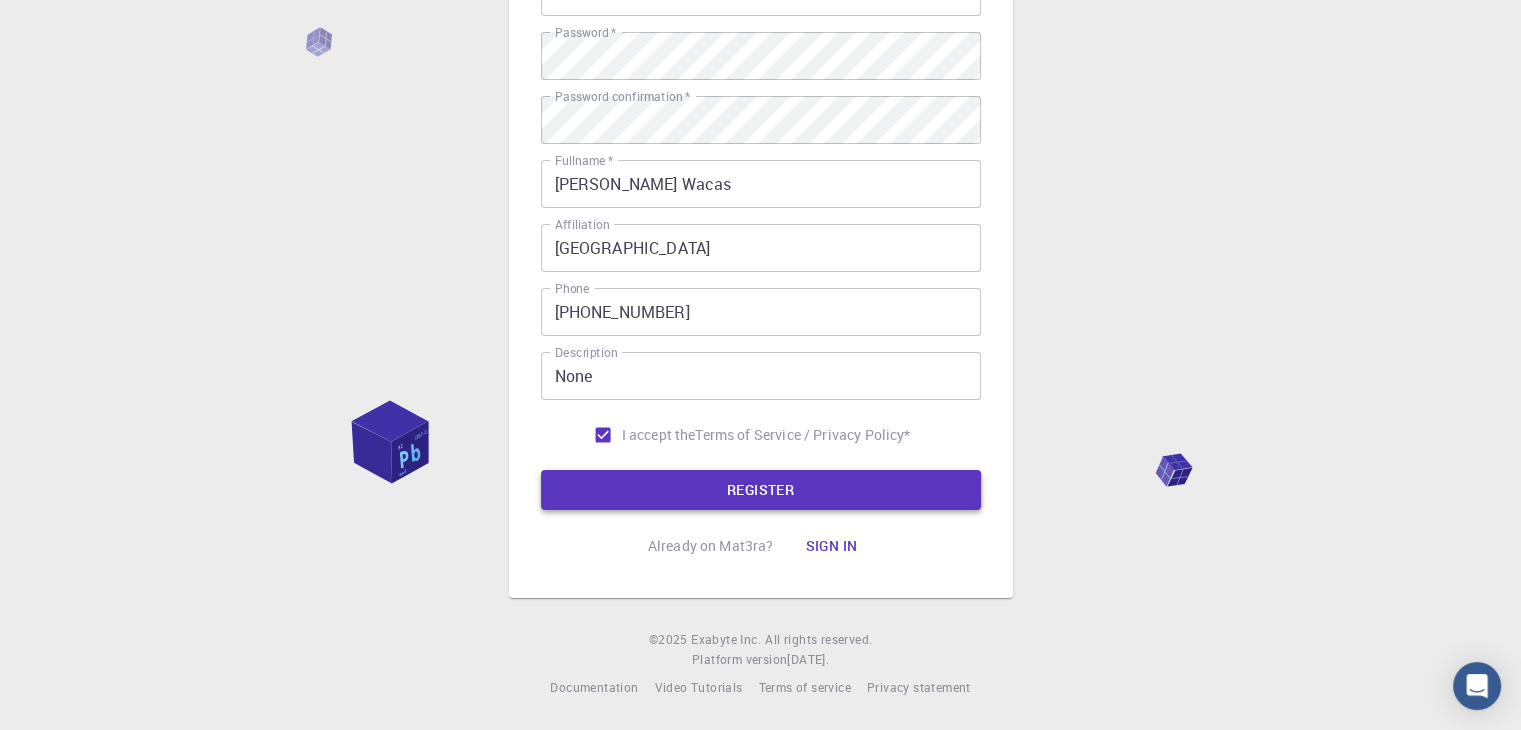 click on "REGISTER" at bounding box center (761, 490) 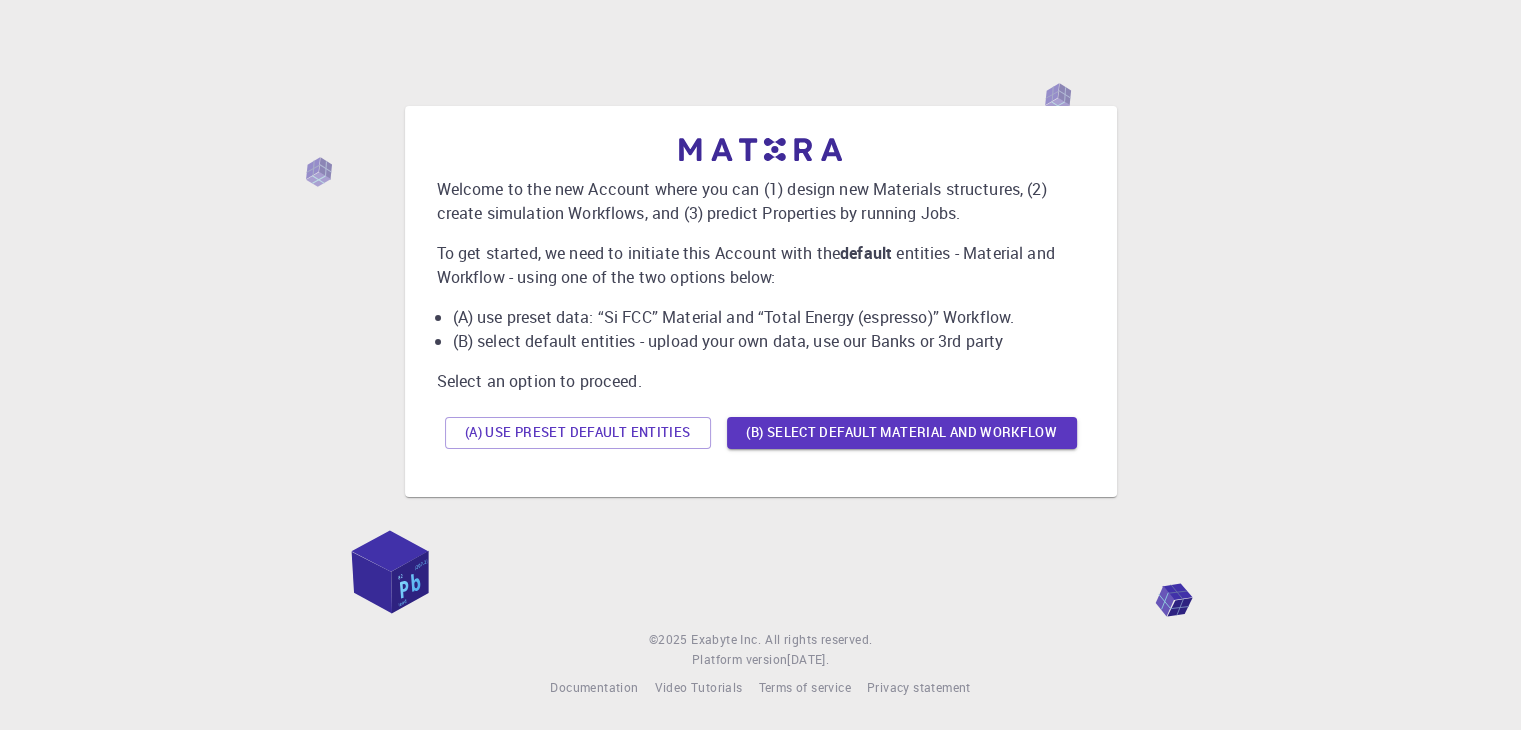 scroll, scrollTop: 0, scrollLeft: 0, axis: both 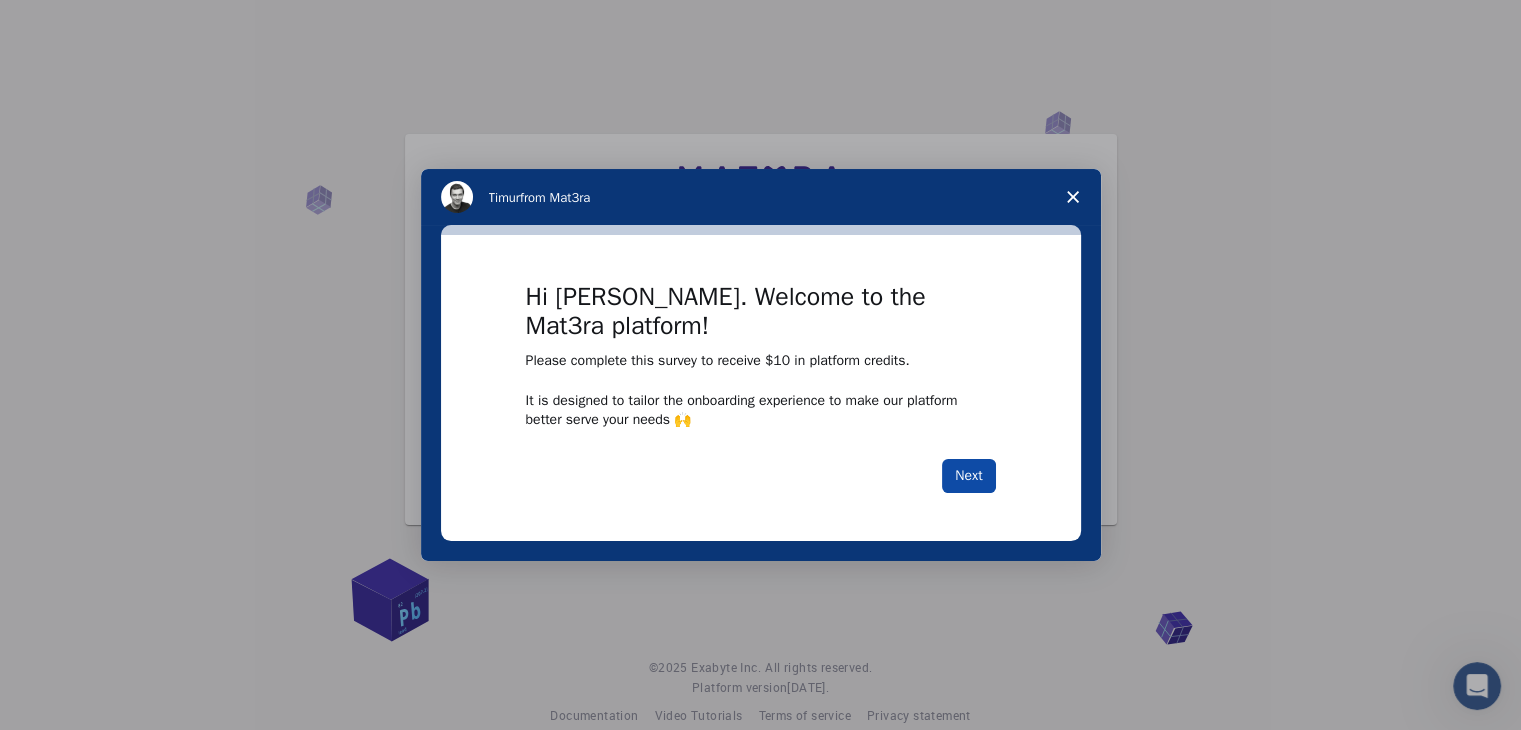 click on "Next" at bounding box center (968, 476) 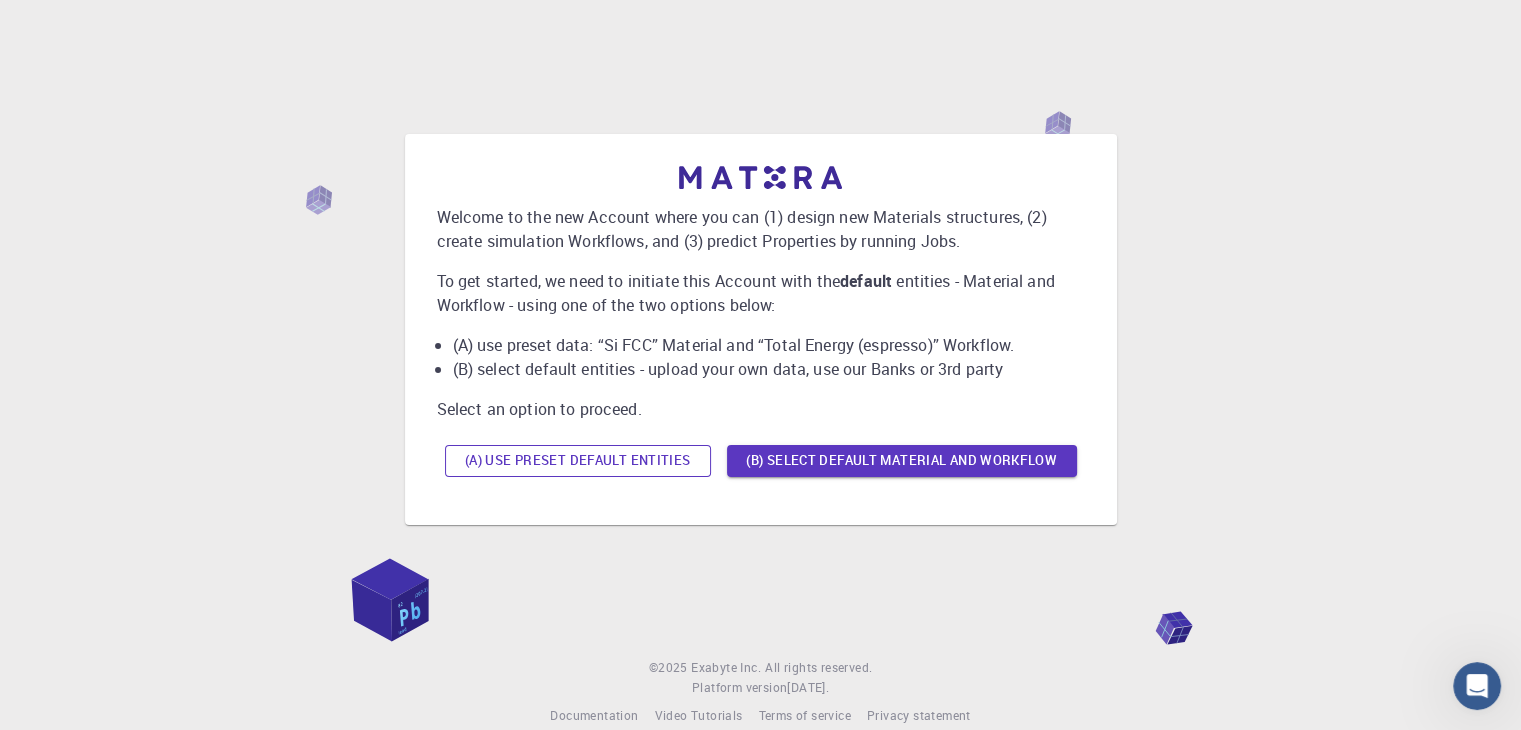 click on "(A) Use preset default entities" at bounding box center (578, 461) 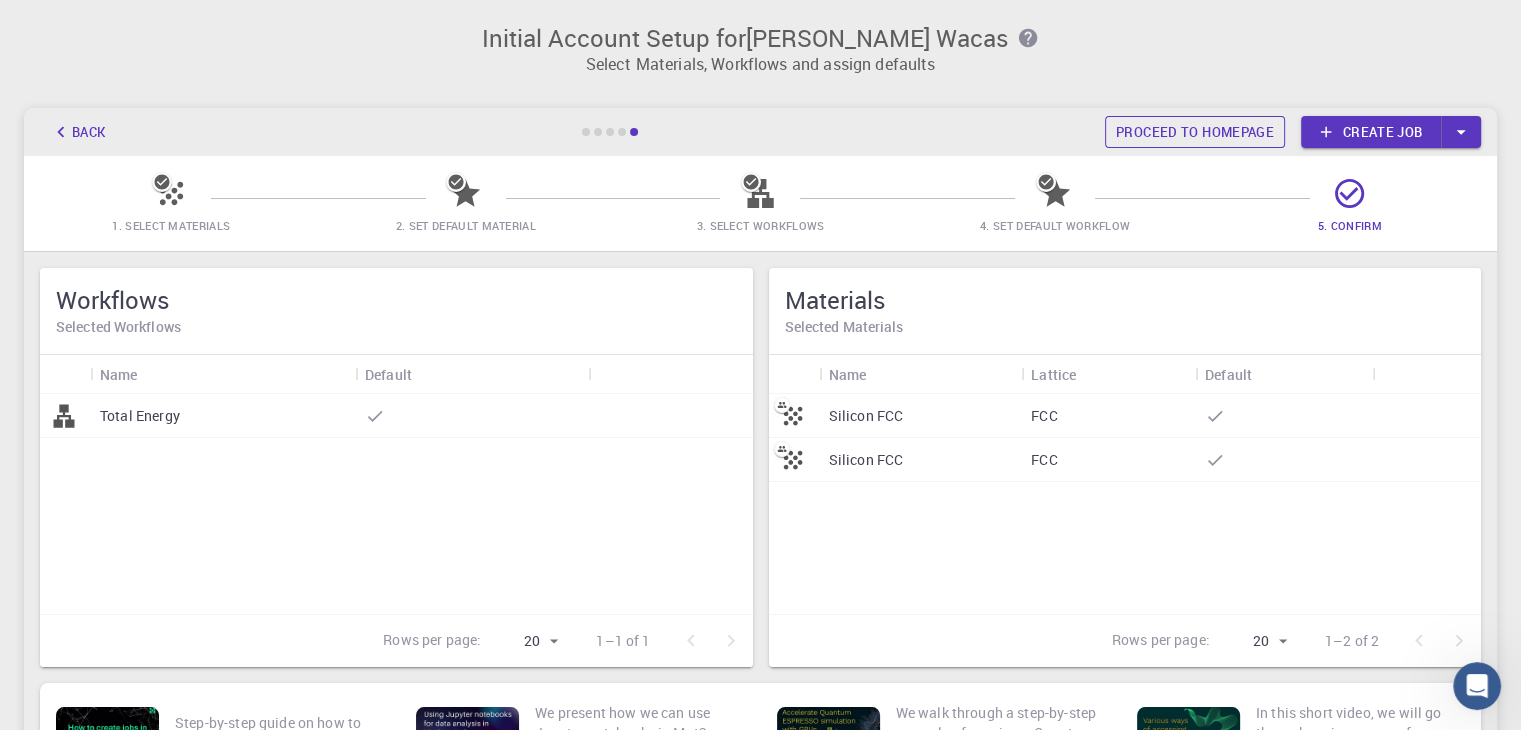 click on "Proceed to homepage" at bounding box center (1195, 132) 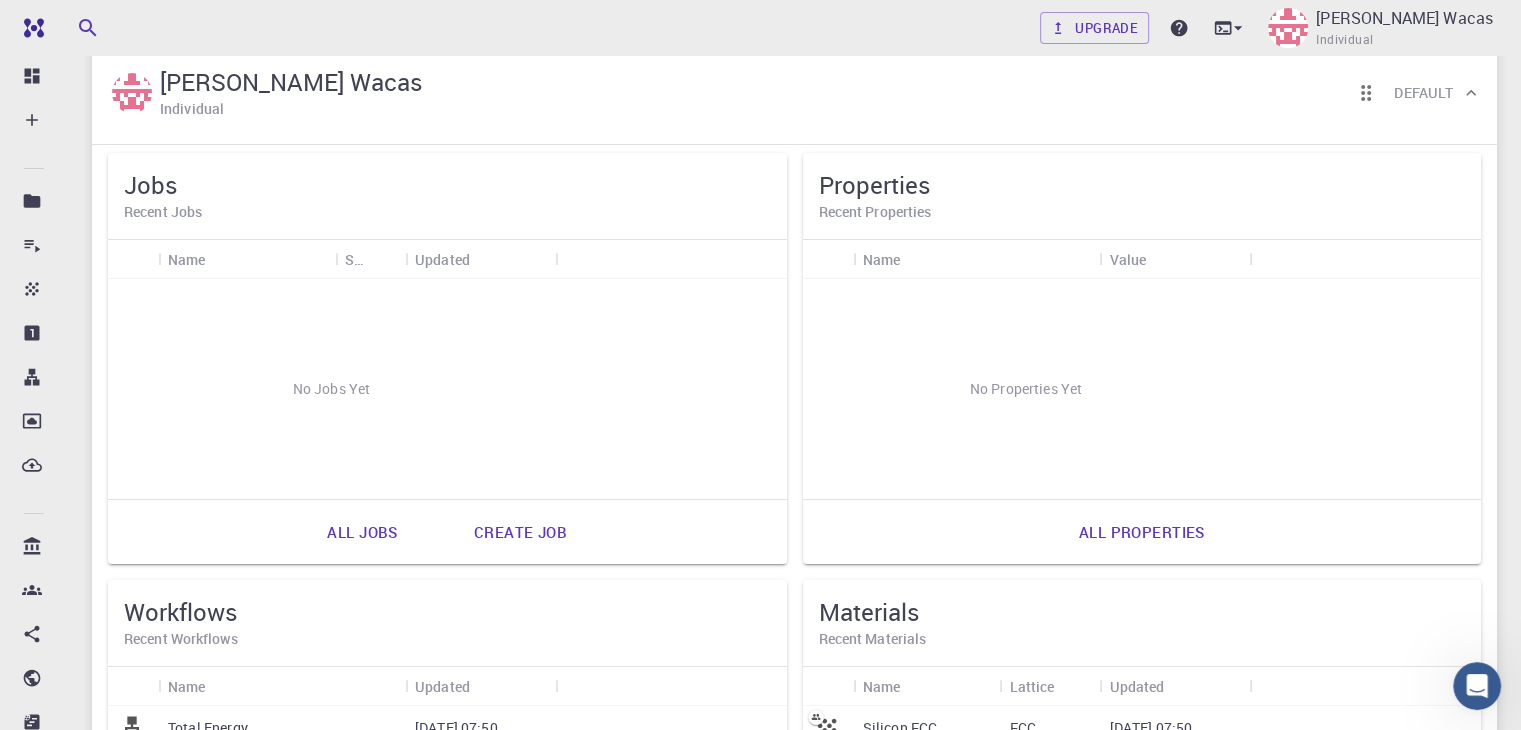 scroll, scrollTop: 503, scrollLeft: 0, axis: vertical 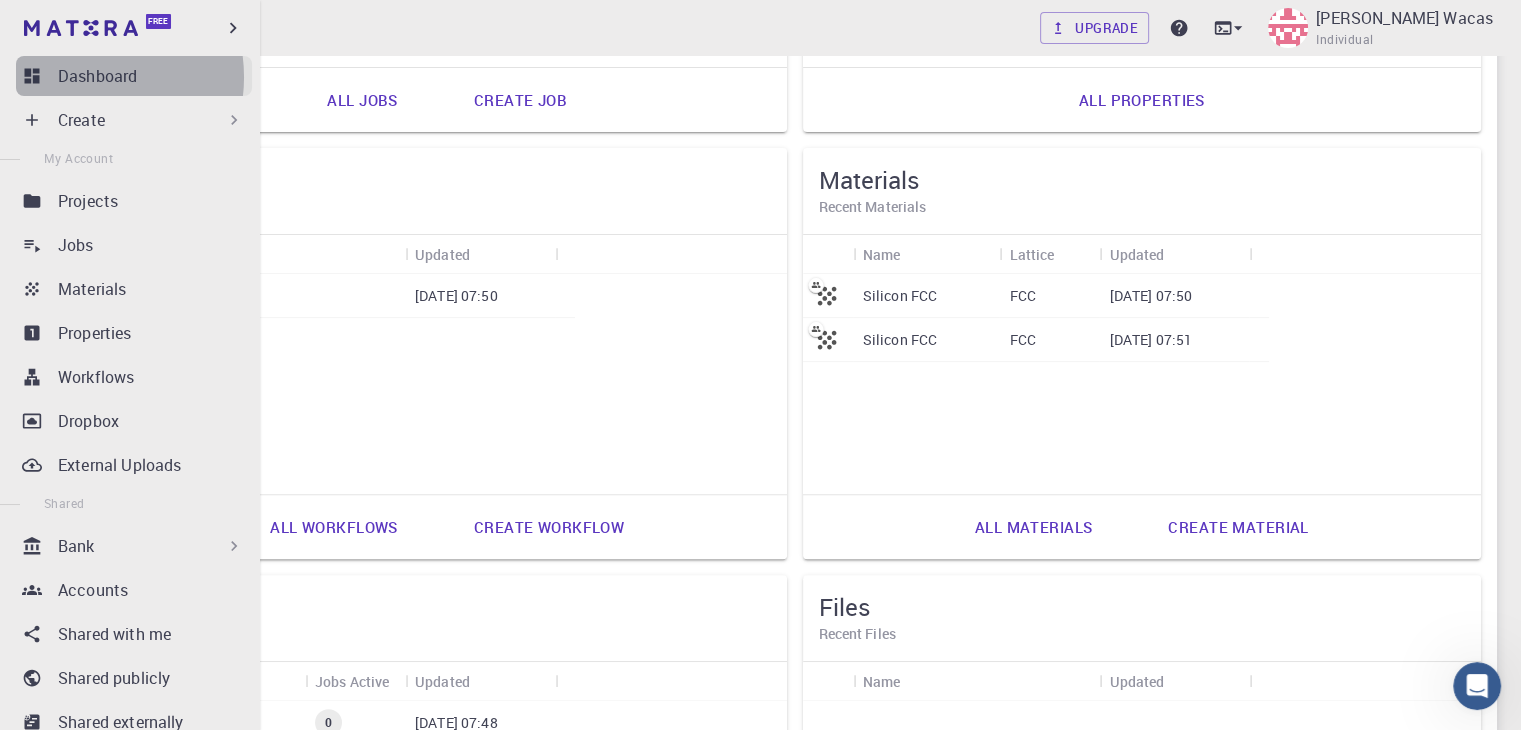 click on "Dashboard" at bounding box center [97, 76] 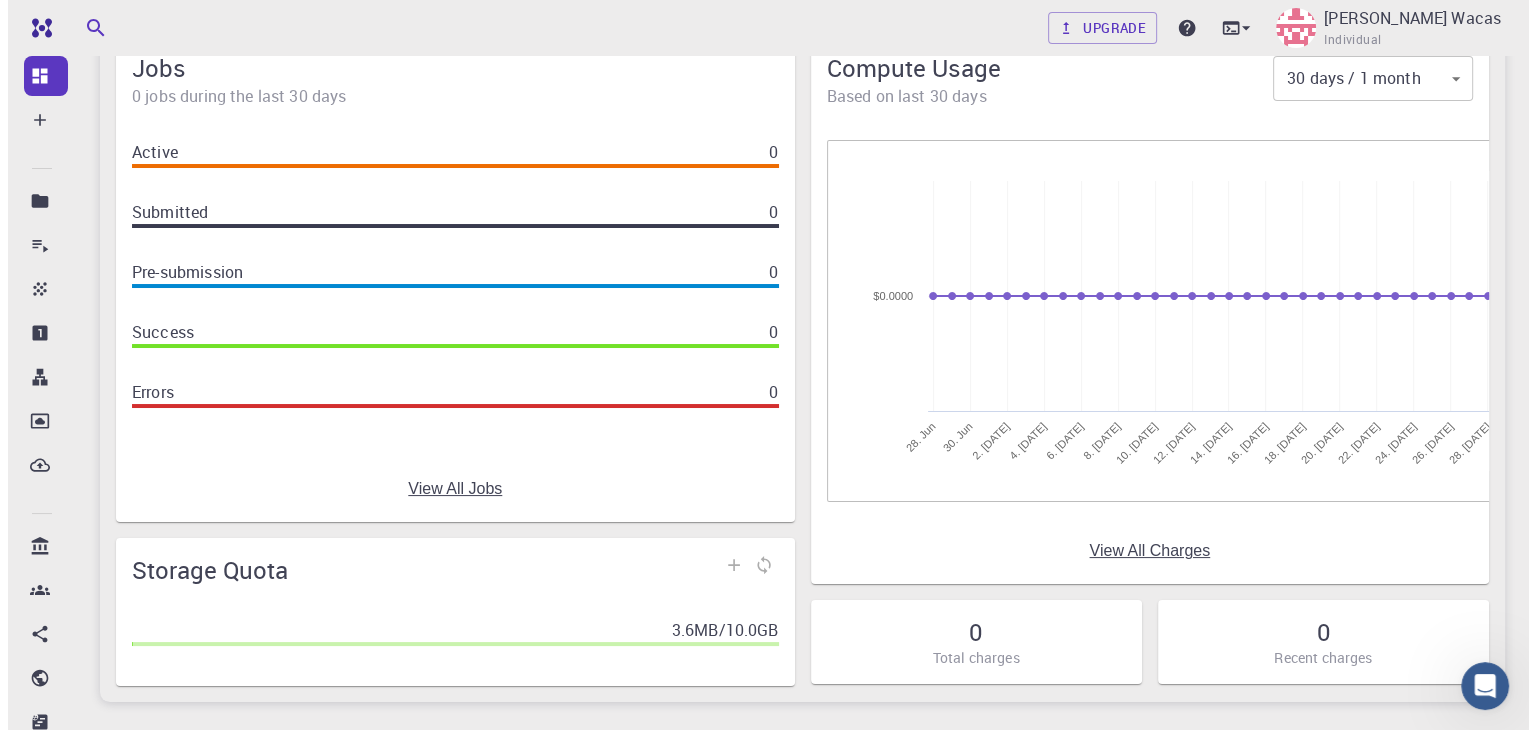 scroll, scrollTop: 0, scrollLeft: 0, axis: both 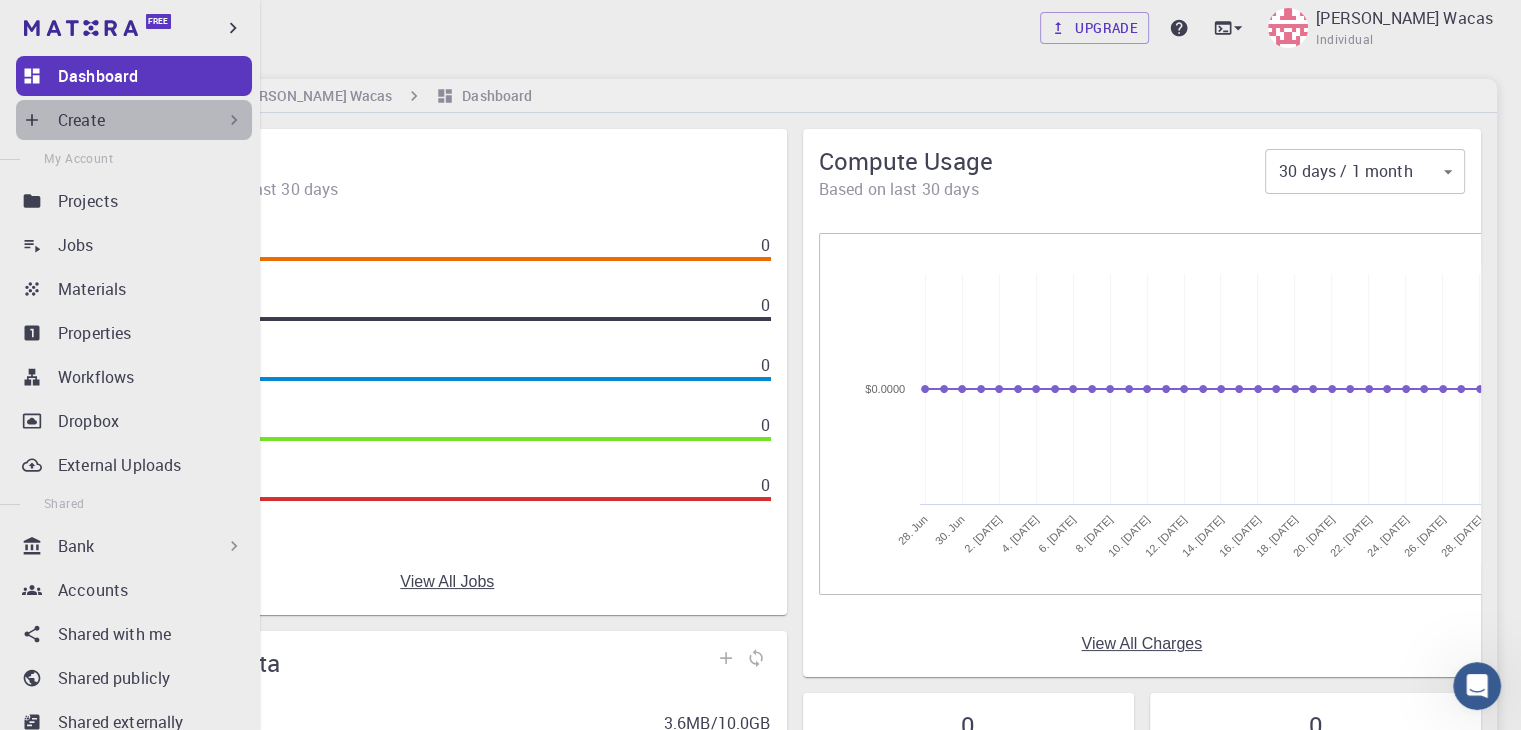 click 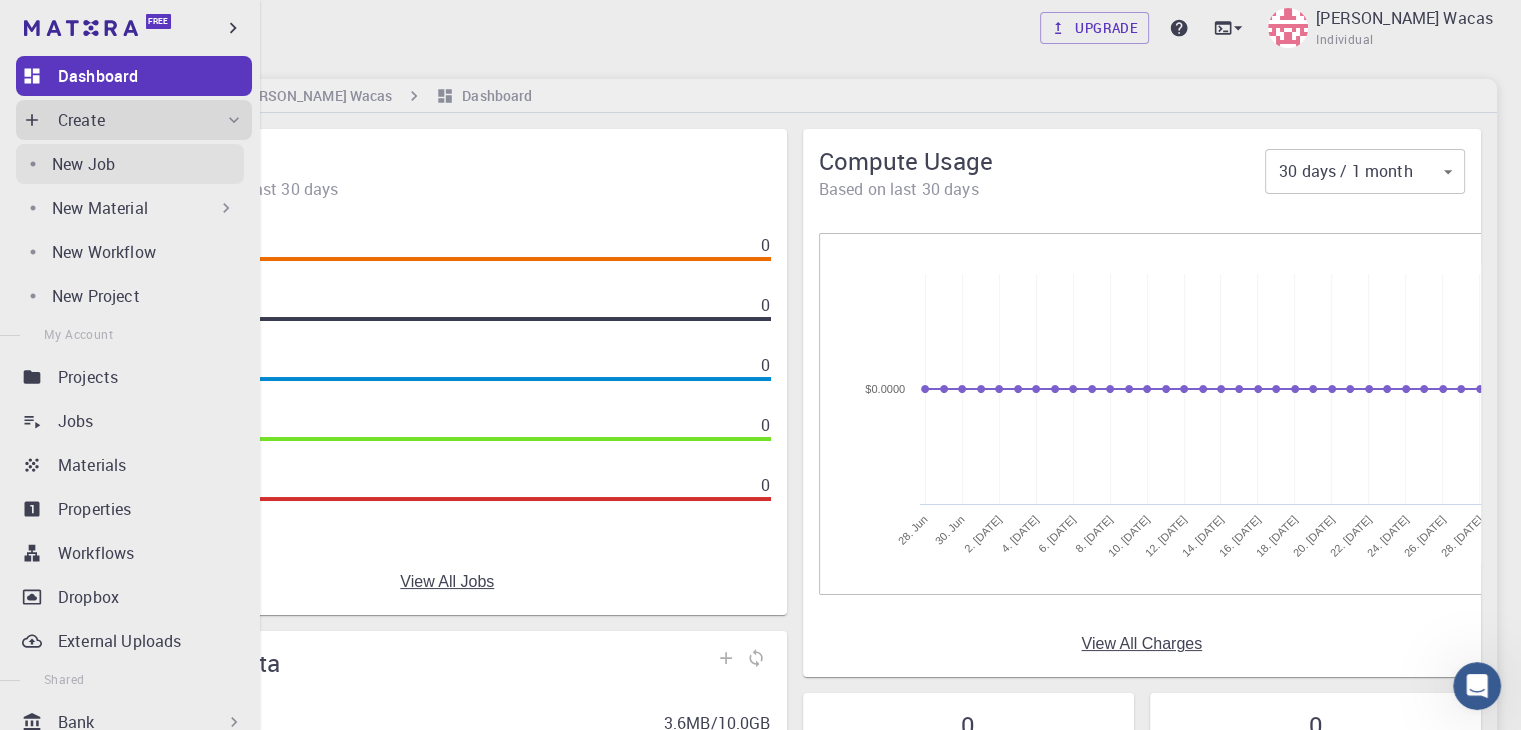 click on "New Job" at bounding box center [148, 164] 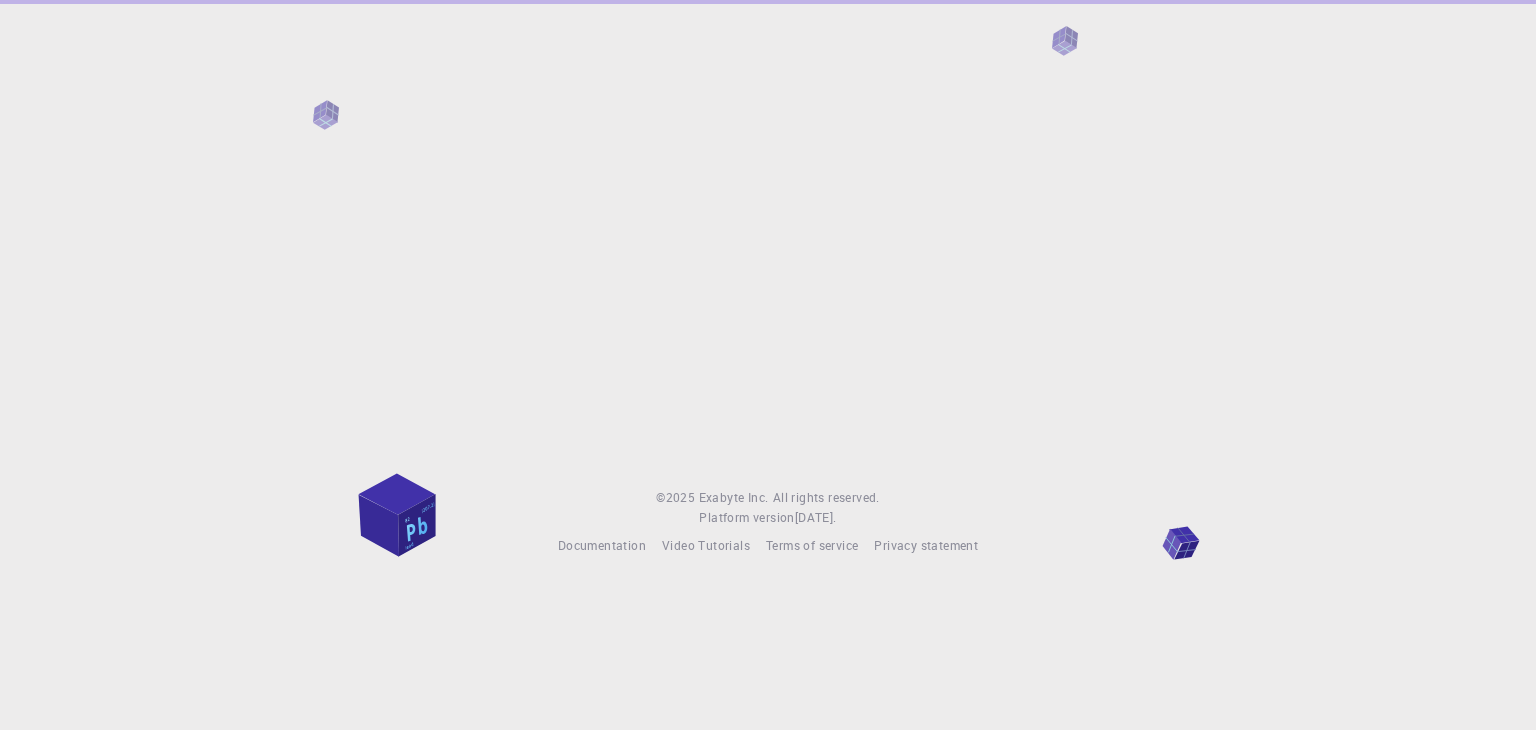 scroll, scrollTop: 0, scrollLeft: 0, axis: both 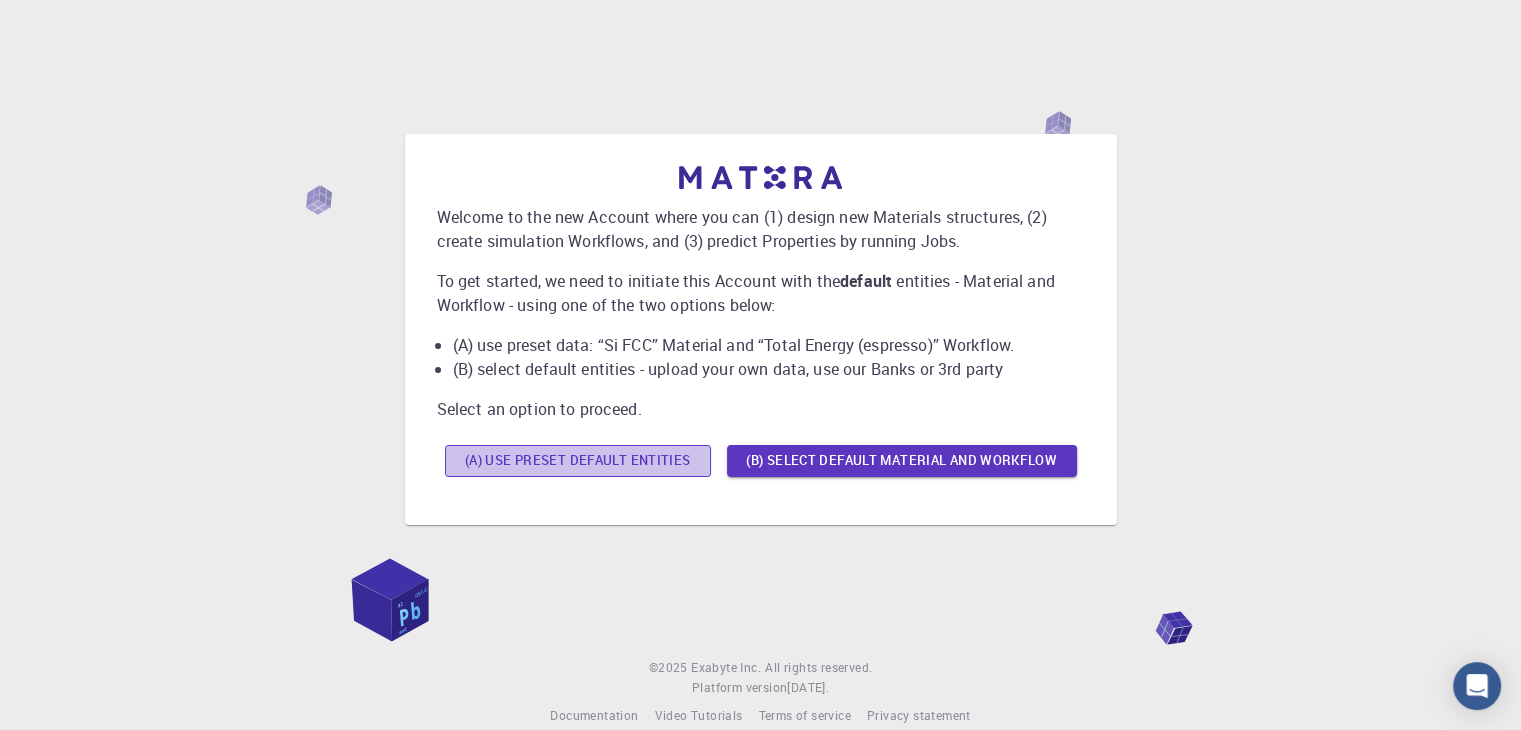 click on "(A) Use preset default entities" at bounding box center [578, 461] 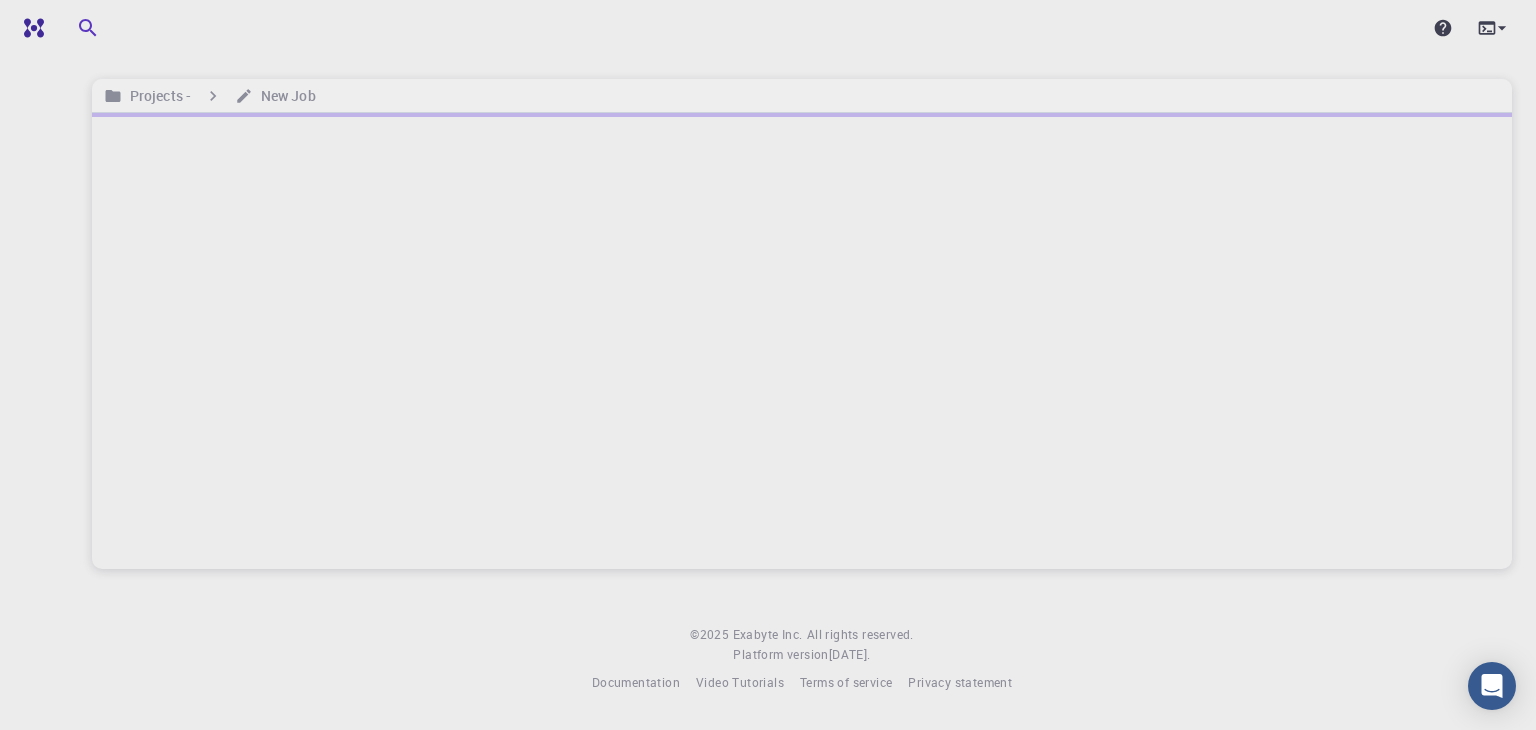 scroll, scrollTop: 0, scrollLeft: 0, axis: both 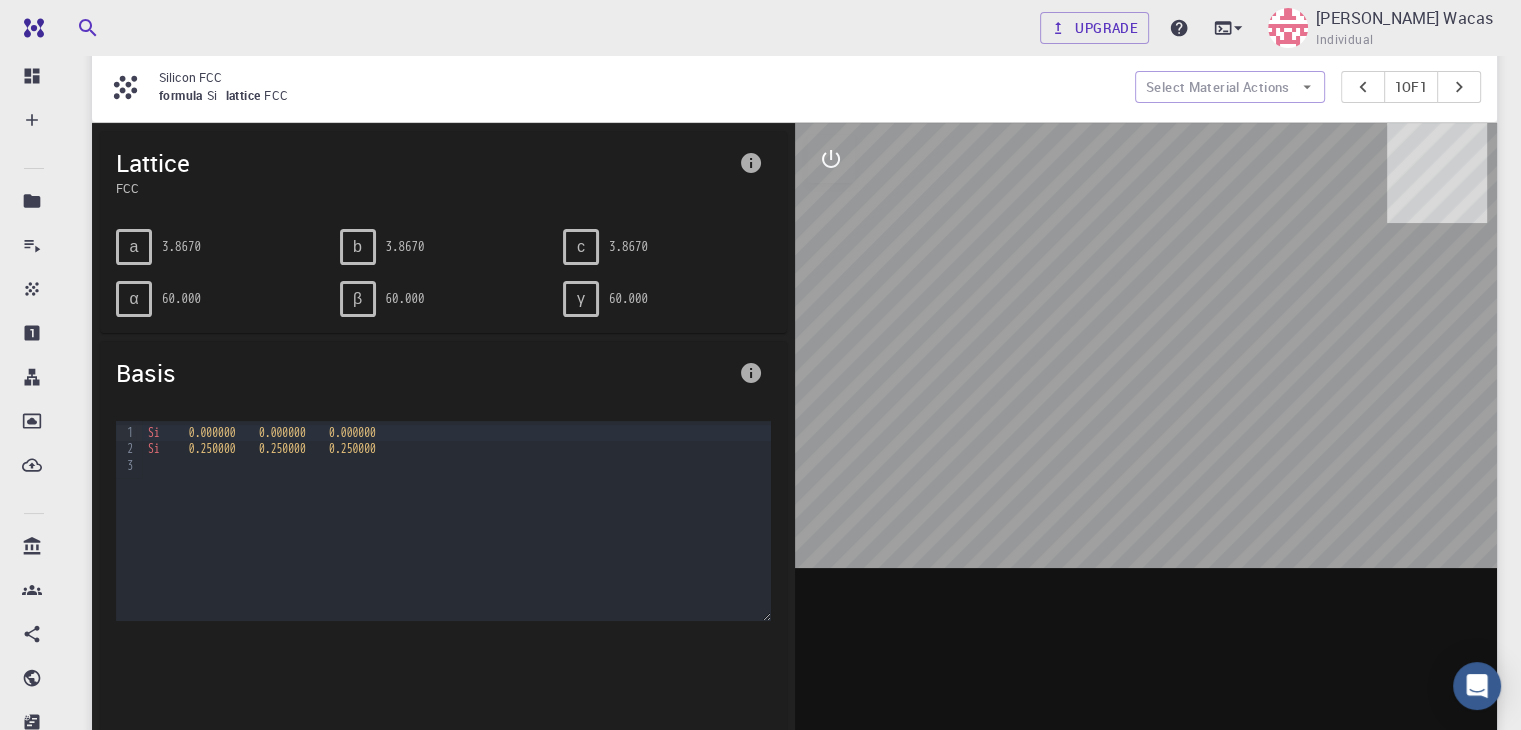 drag, startPoint x: 1112, startPoint y: 397, endPoint x: 1094, endPoint y: 473, distance: 78.10249 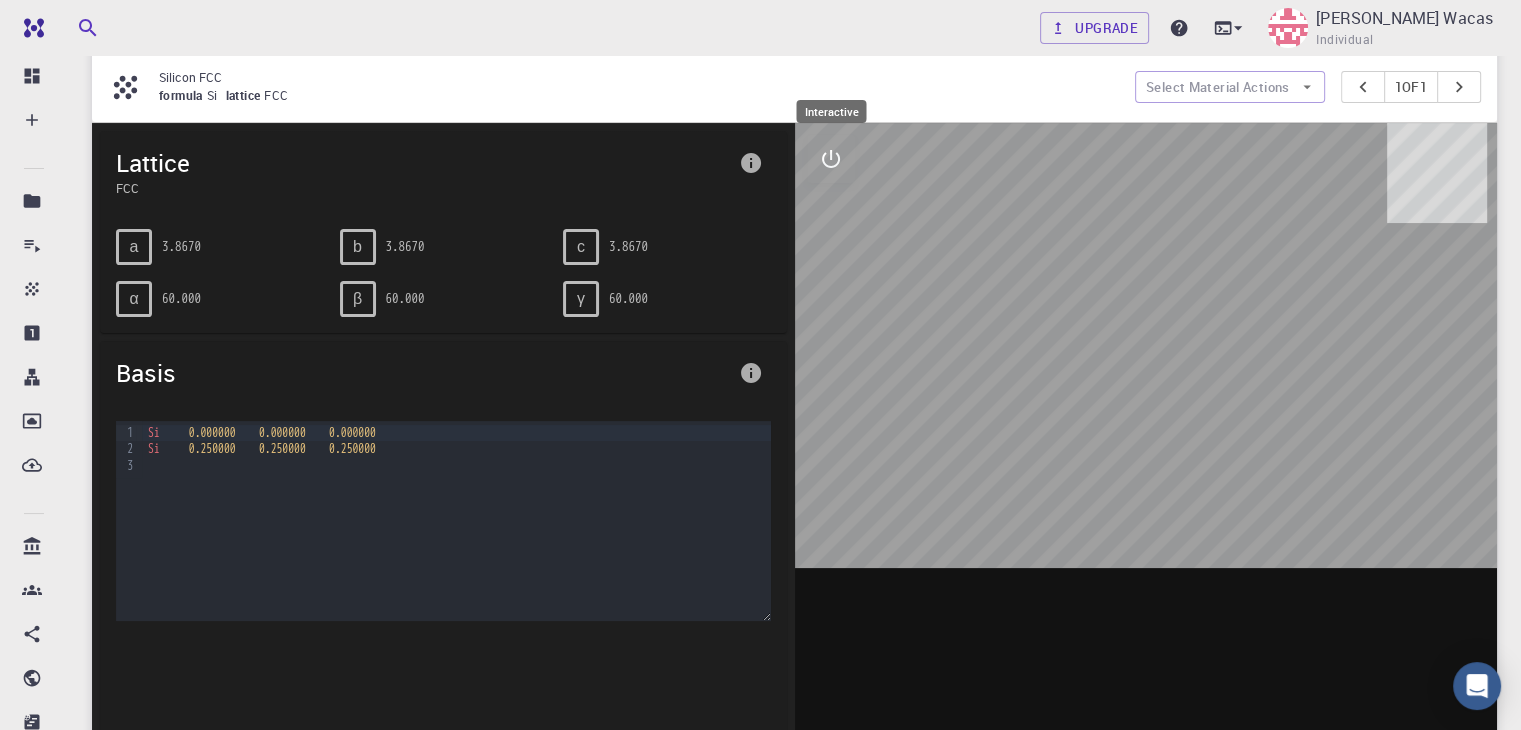 click 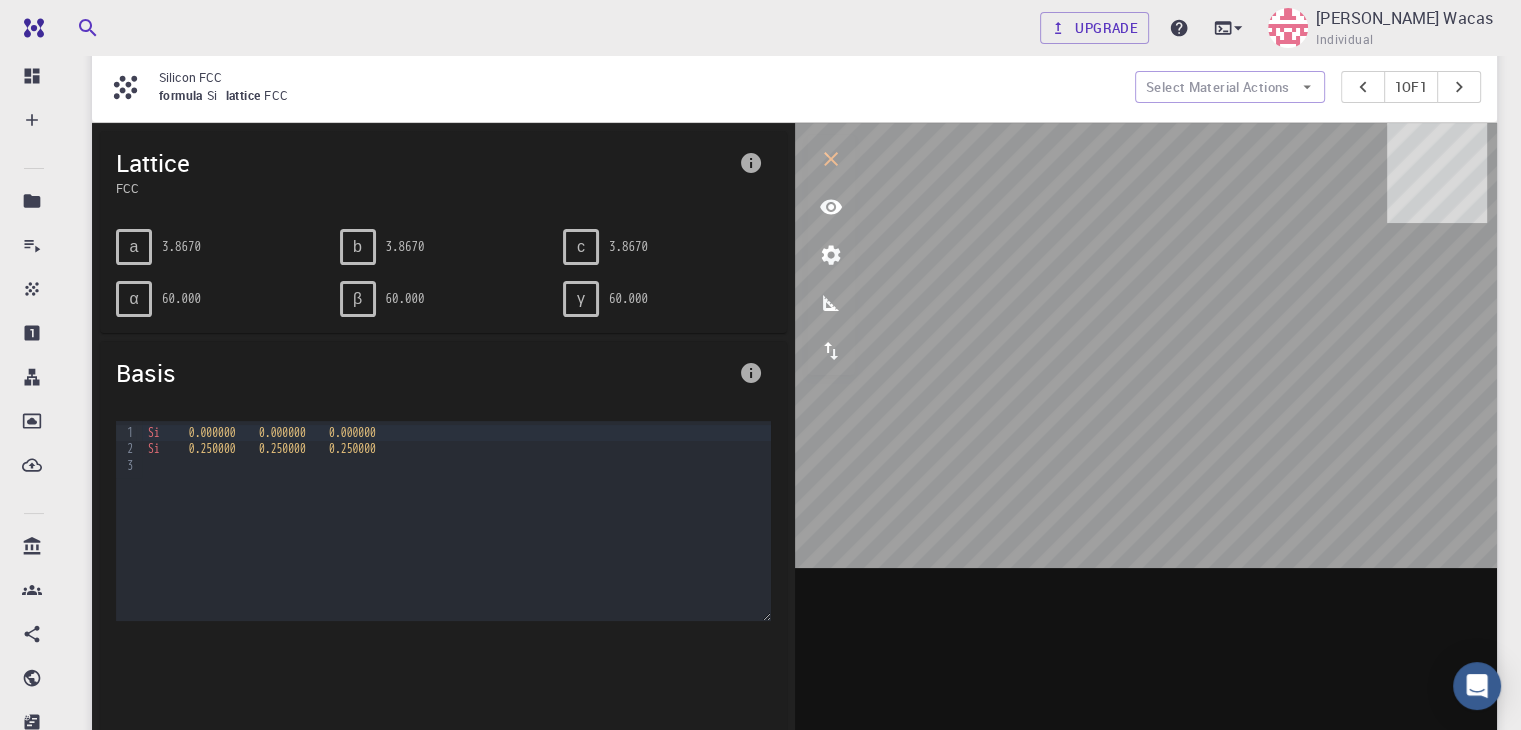 drag, startPoint x: 141, startPoint y: 245, endPoint x: 150, endPoint y: 261, distance: 18.35756 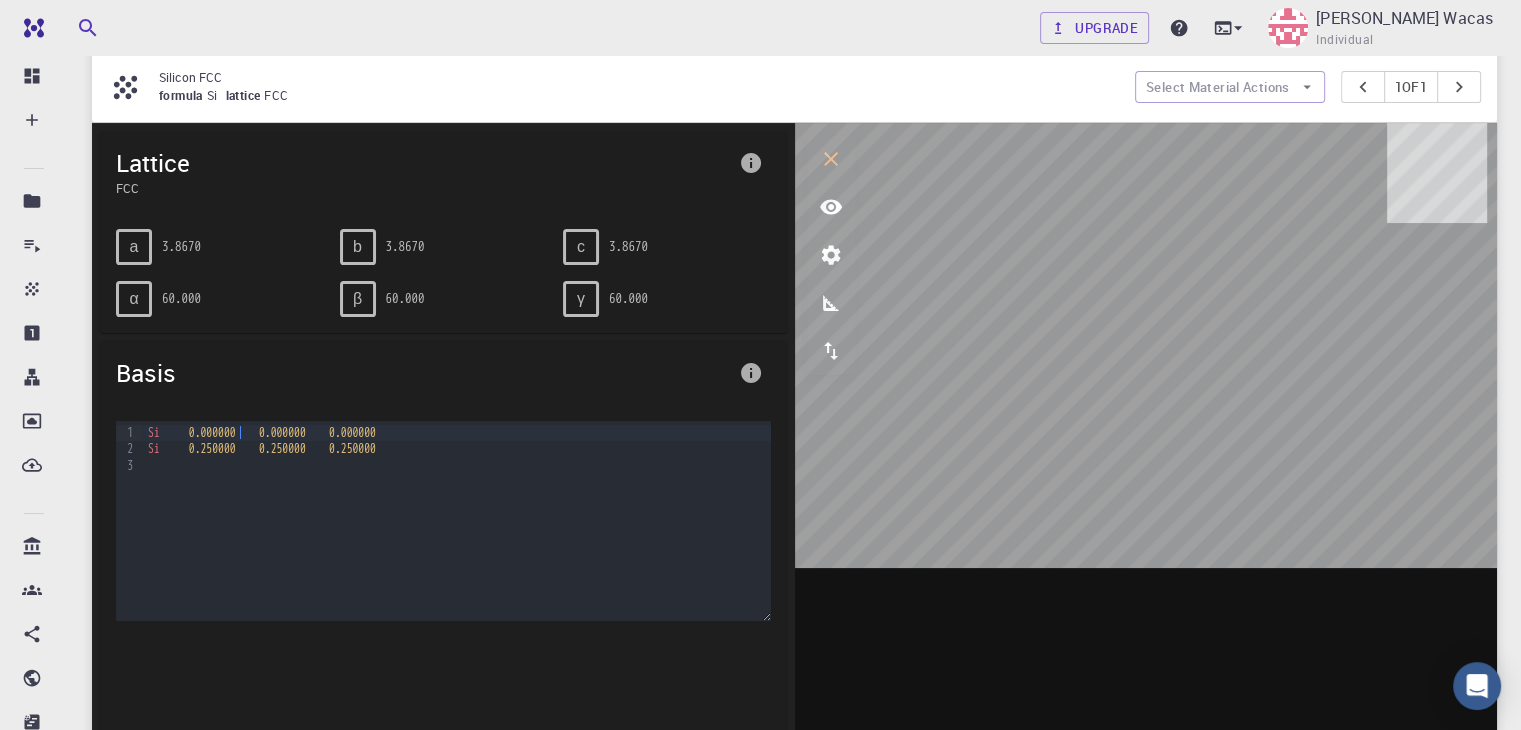 drag, startPoint x: 236, startPoint y: 434, endPoint x: 206, endPoint y: 418, distance: 34 